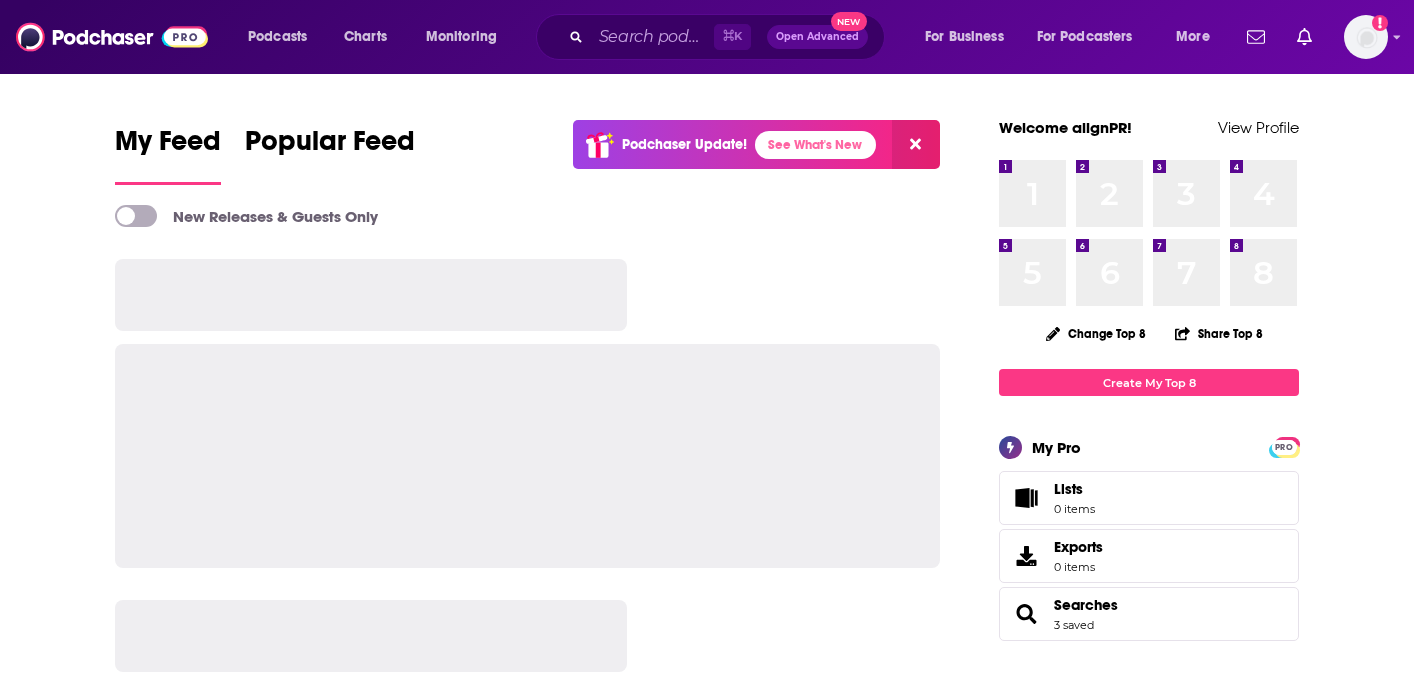 scroll, scrollTop: 0, scrollLeft: 0, axis: both 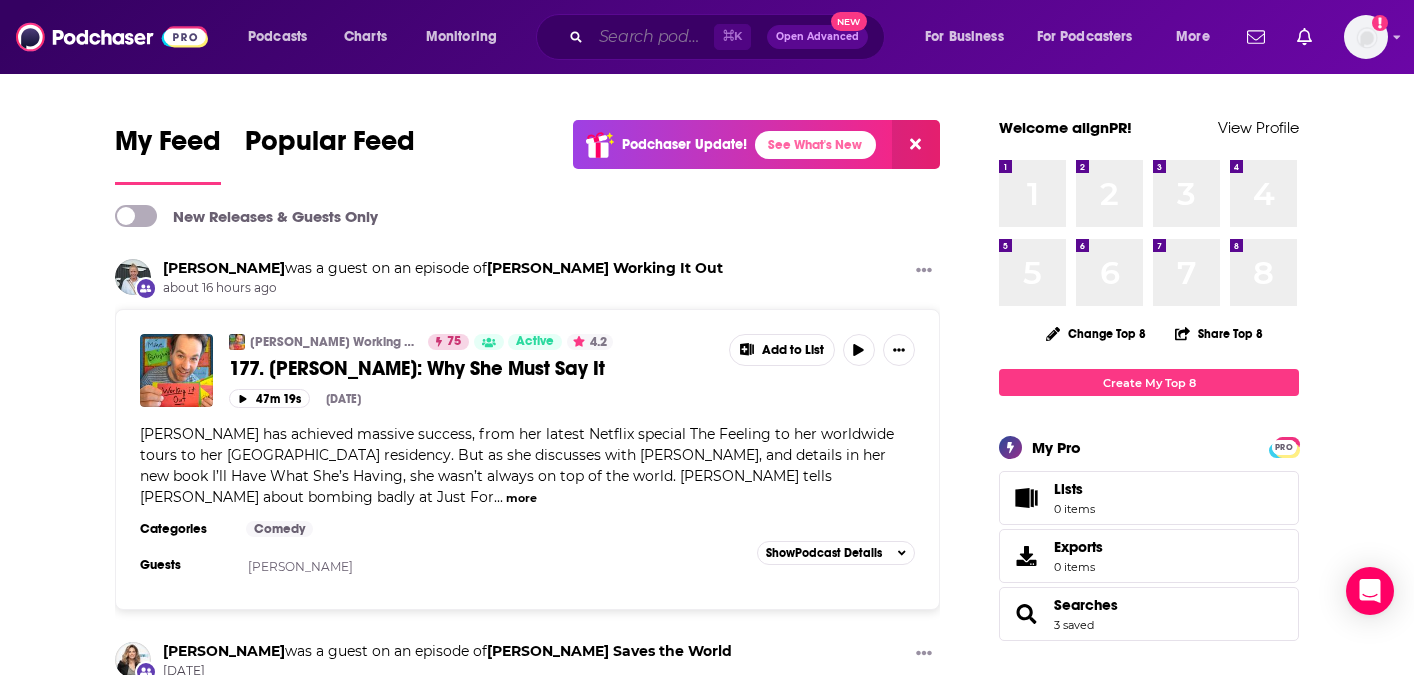 click at bounding box center (652, 37) 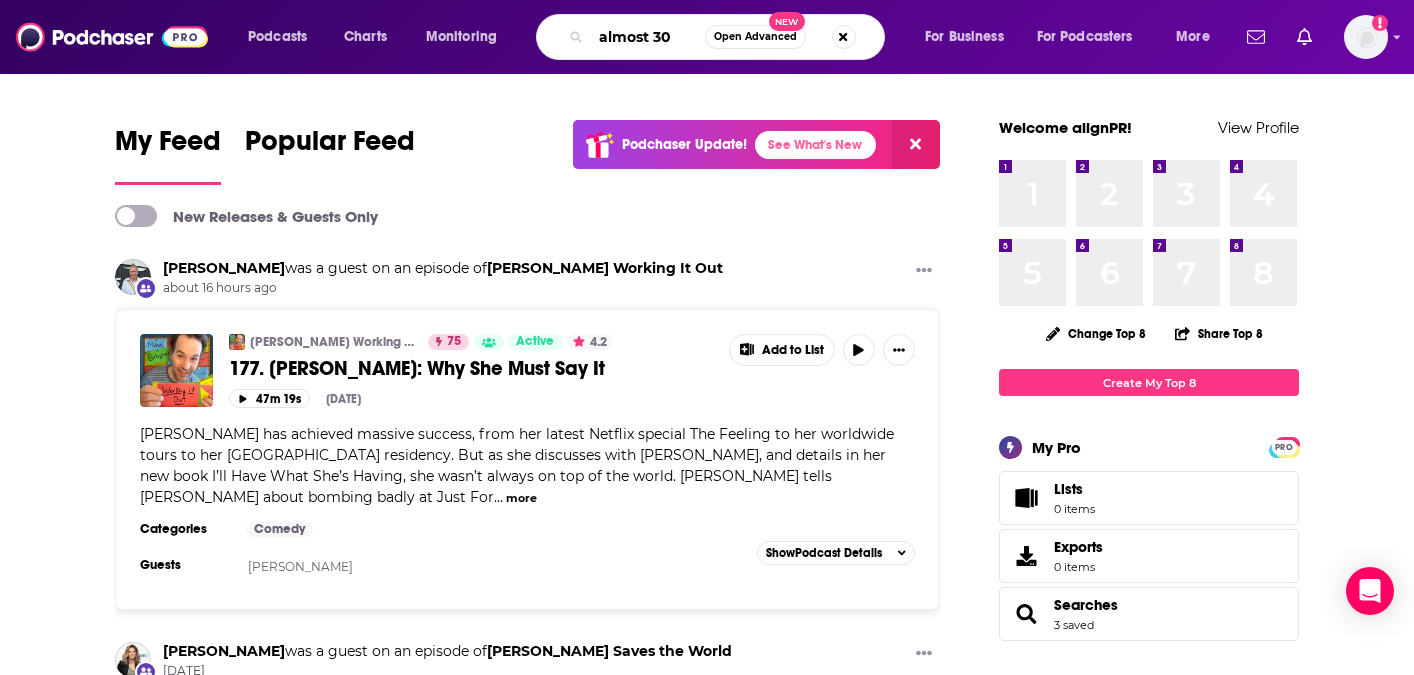 type on "almost 30" 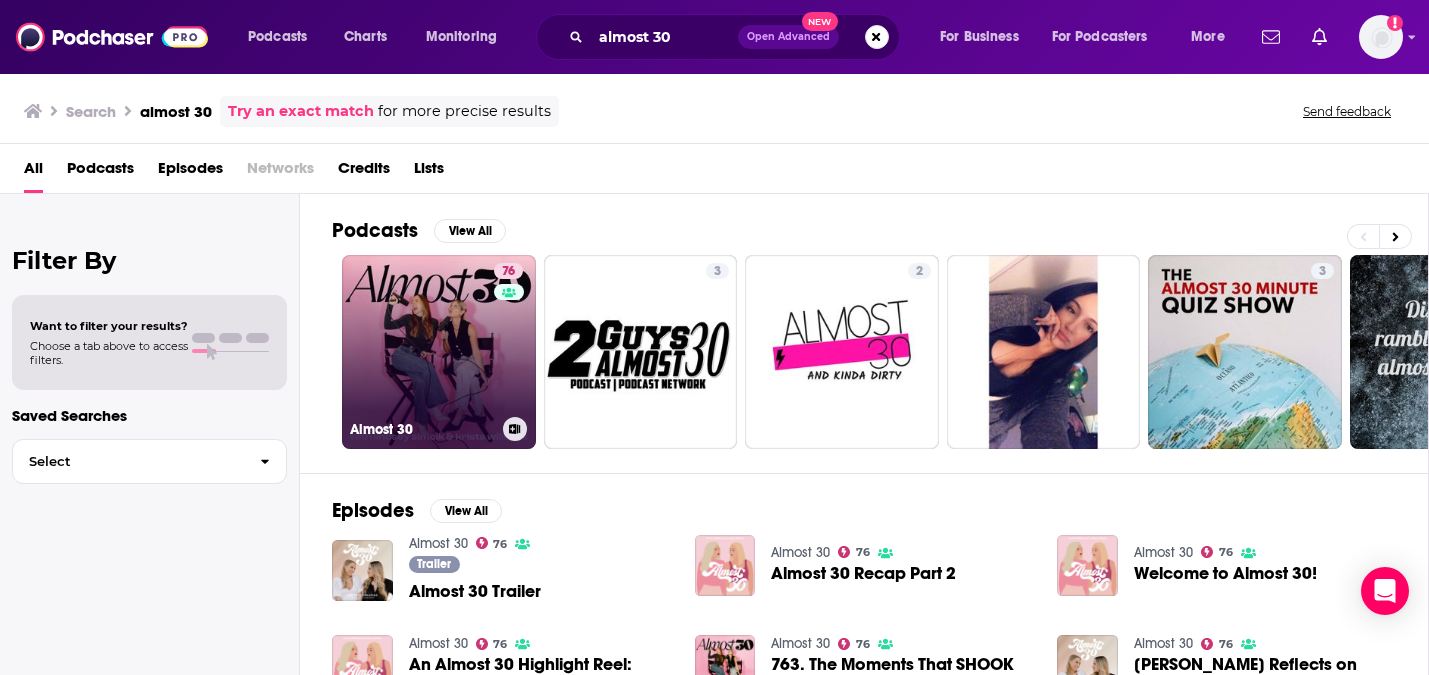 click on "76 Almost 30" at bounding box center (439, 352) 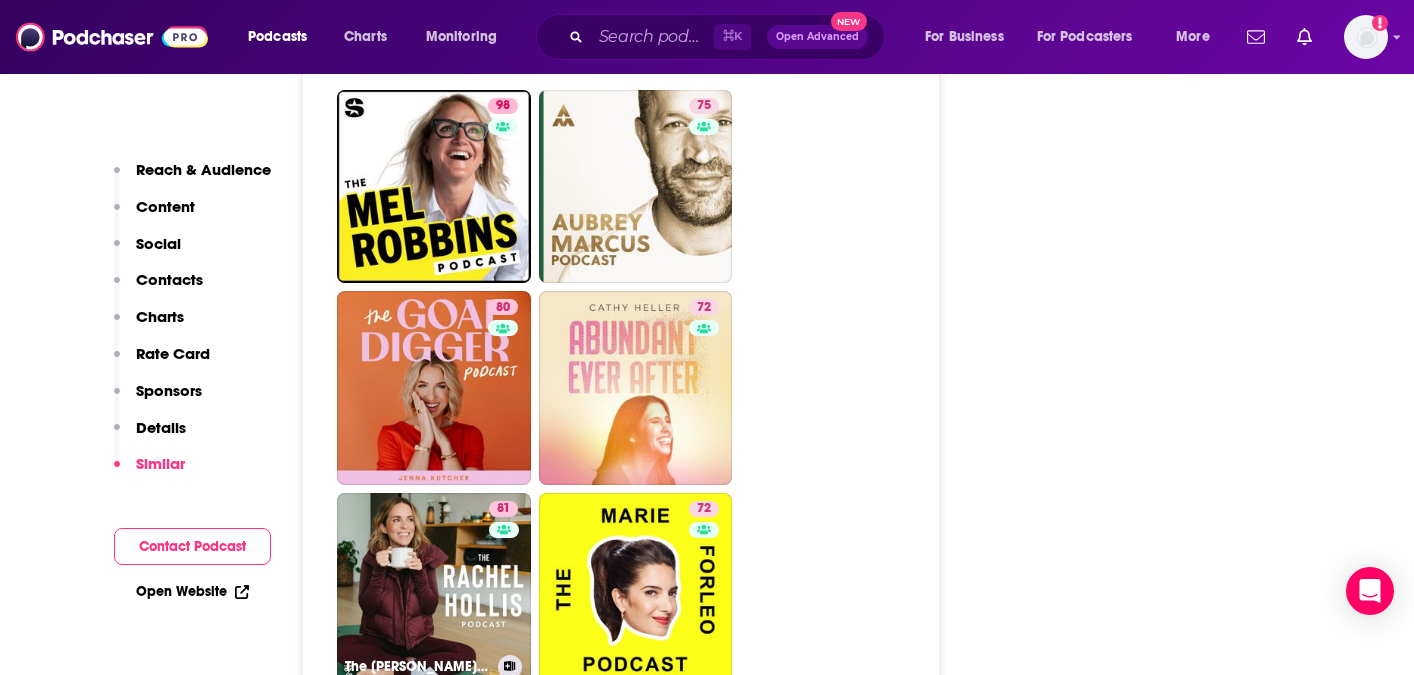 scroll, scrollTop: 4799, scrollLeft: 0, axis: vertical 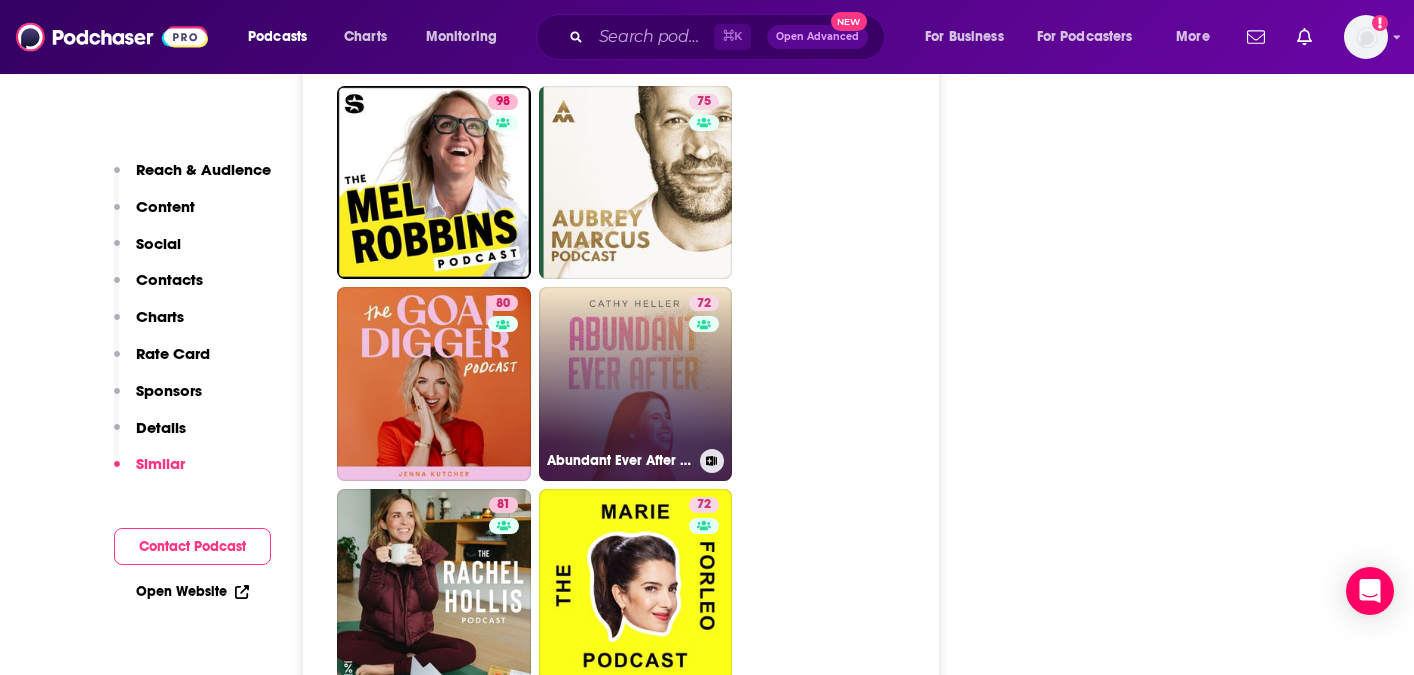 click on "72 Abundant Ever After with [PERSON_NAME]" at bounding box center [636, 384] 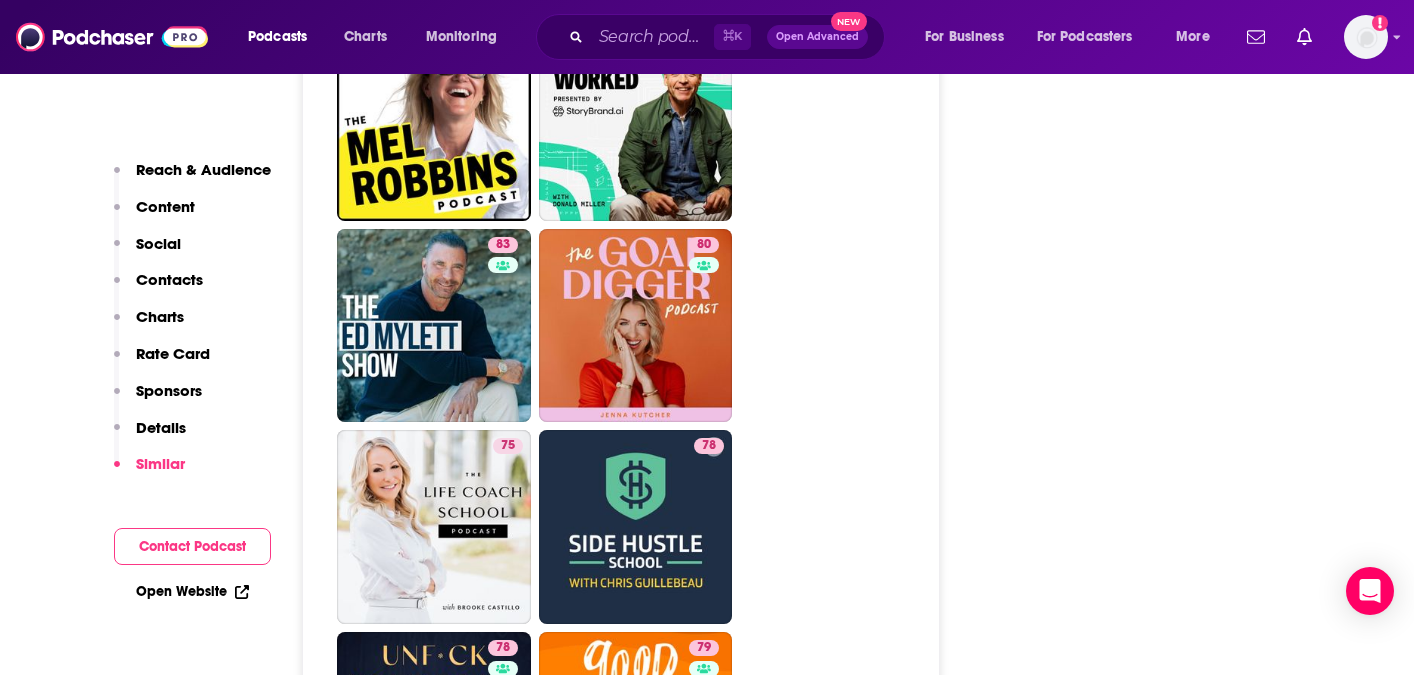 scroll, scrollTop: 5484, scrollLeft: 0, axis: vertical 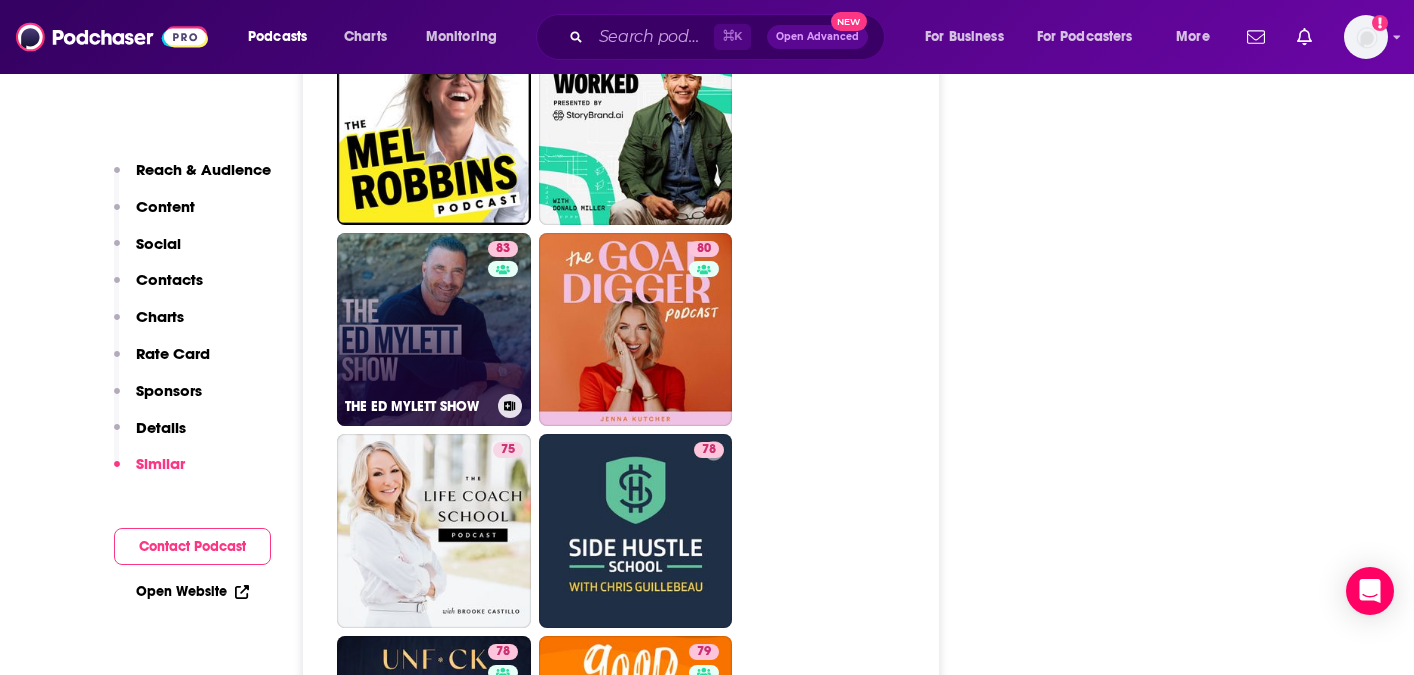 click on "83 THE [PERSON_NAME] SHOW" at bounding box center (434, 330) 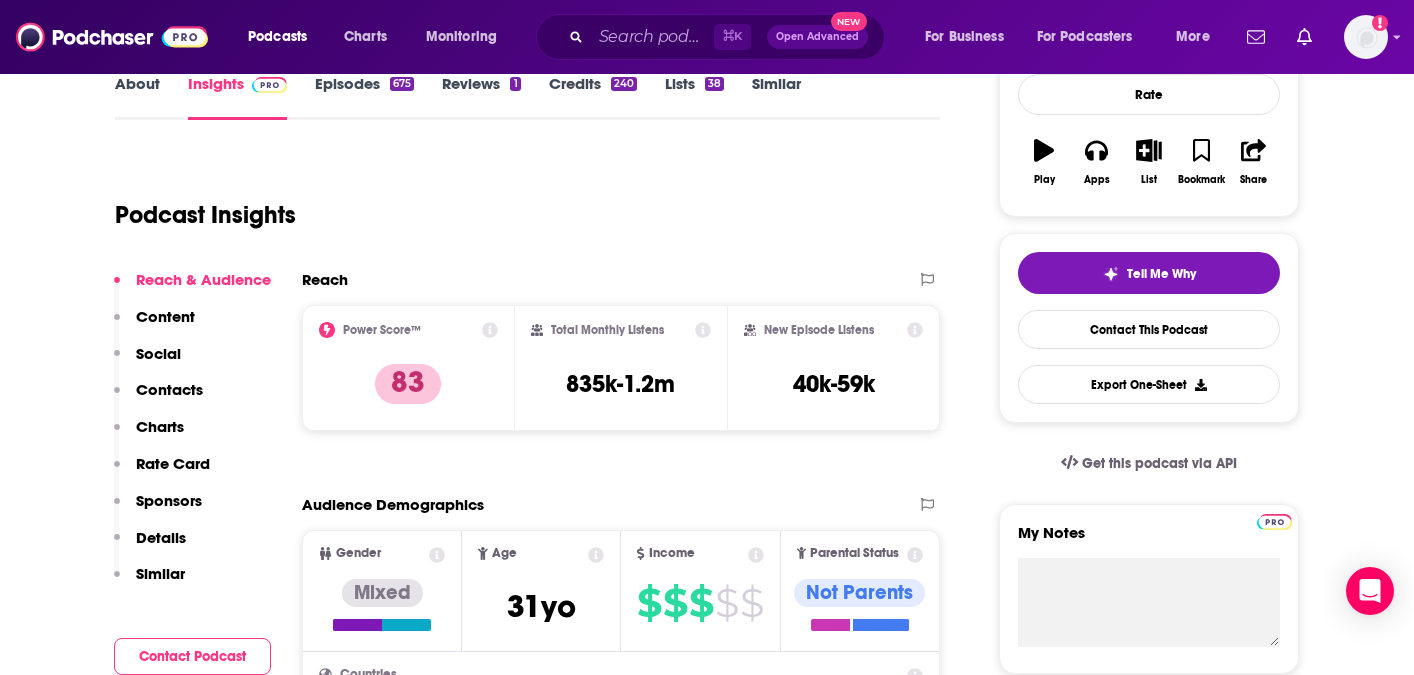 scroll, scrollTop: 0, scrollLeft: 0, axis: both 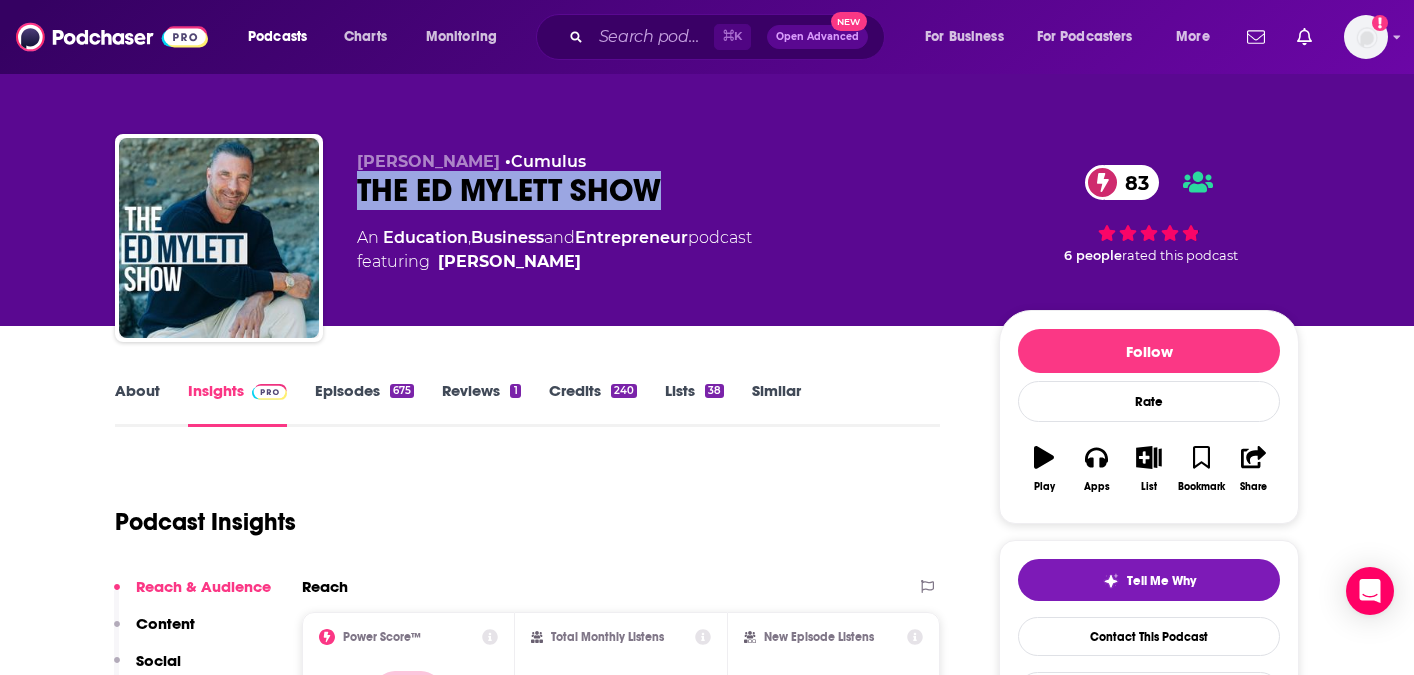 drag, startPoint x: 674, startPoint y: 197, endPoint x: 331, endPoint y: 191, distance: 343.05246 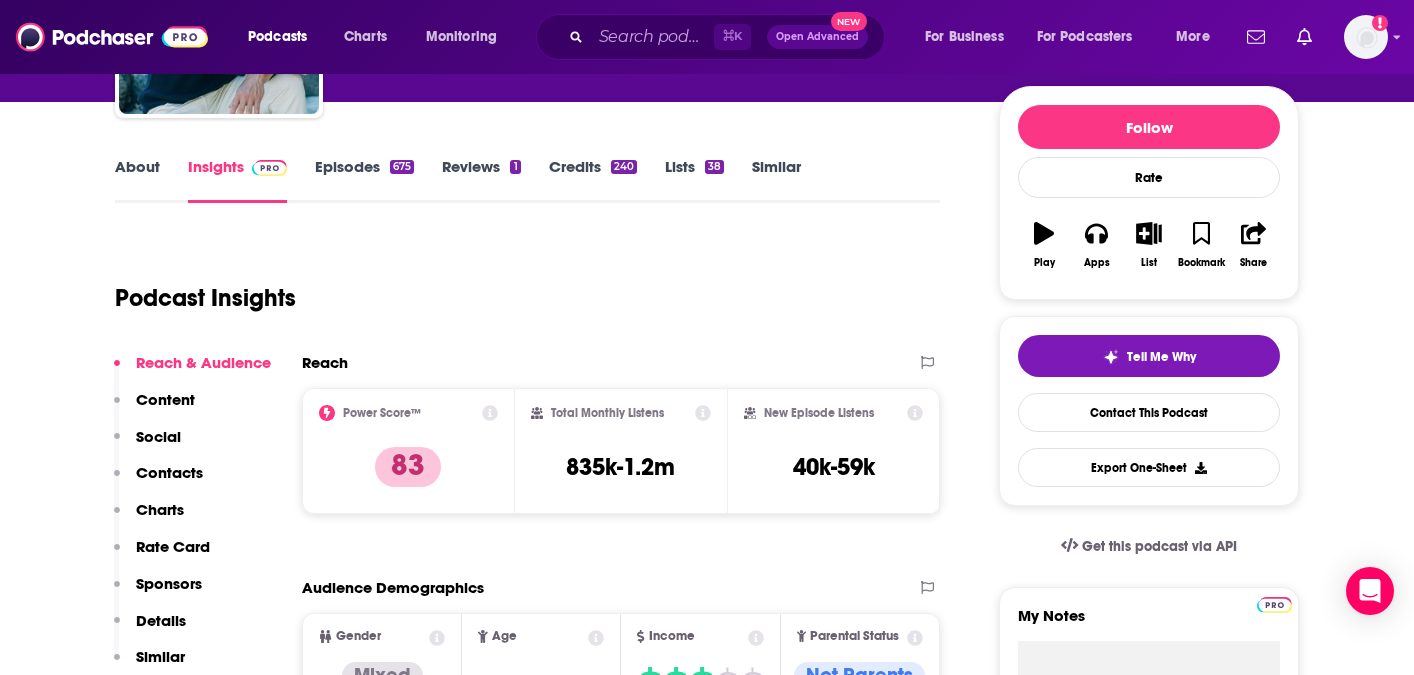 click on "Contacts" at bounding box center (169, 472) 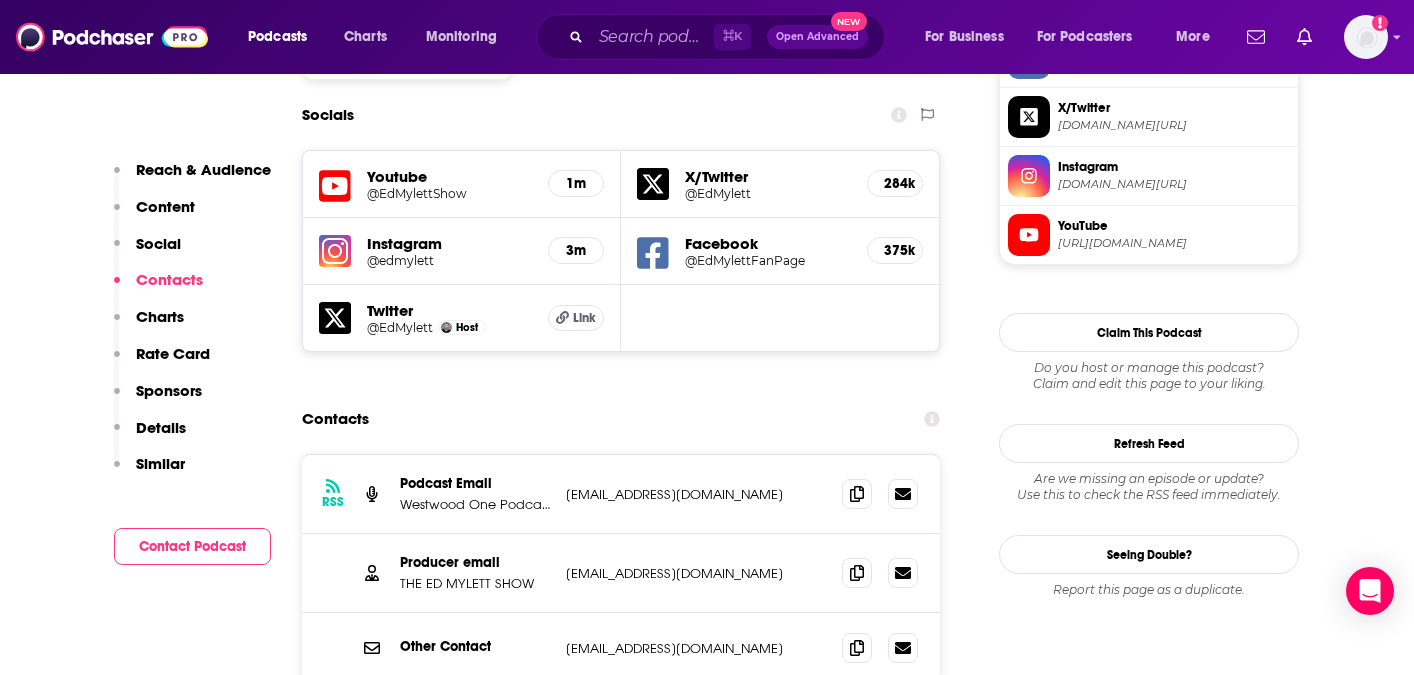 scroll, scrollTop: 1739, scrollLeft: 0, axis: vertical 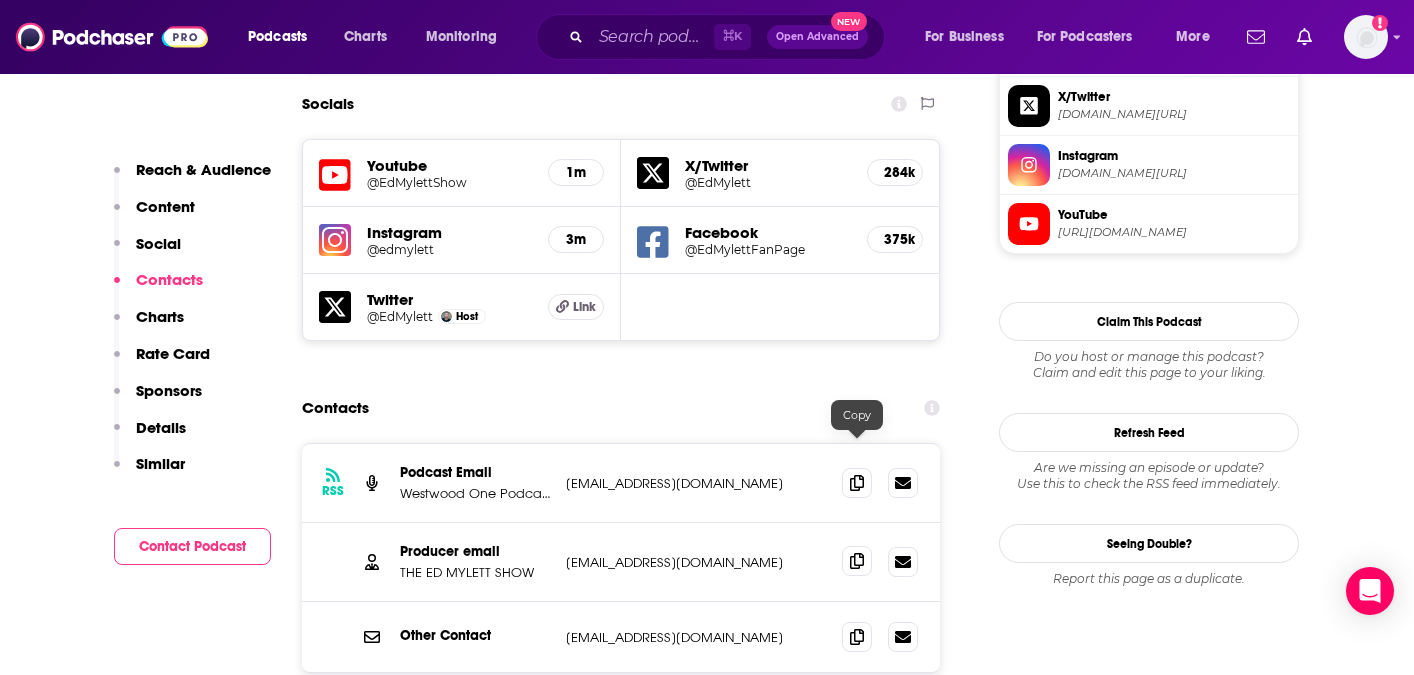 click 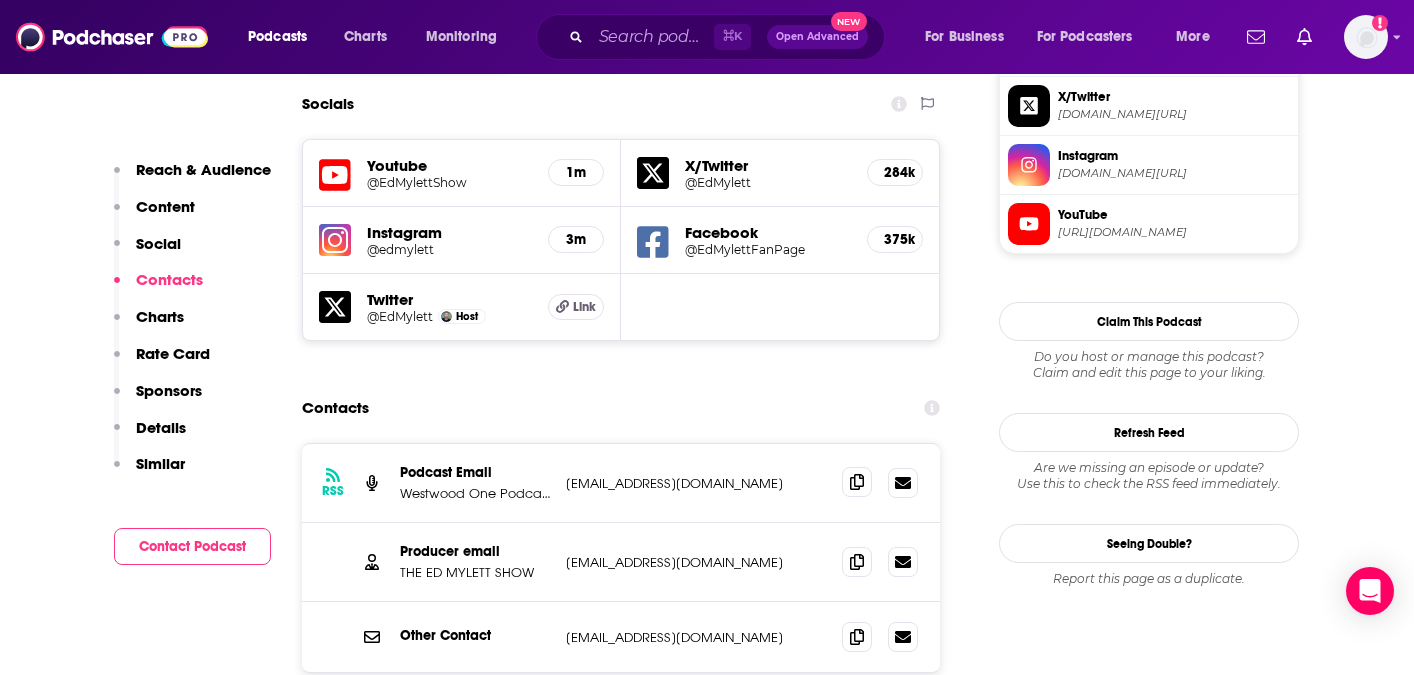 click 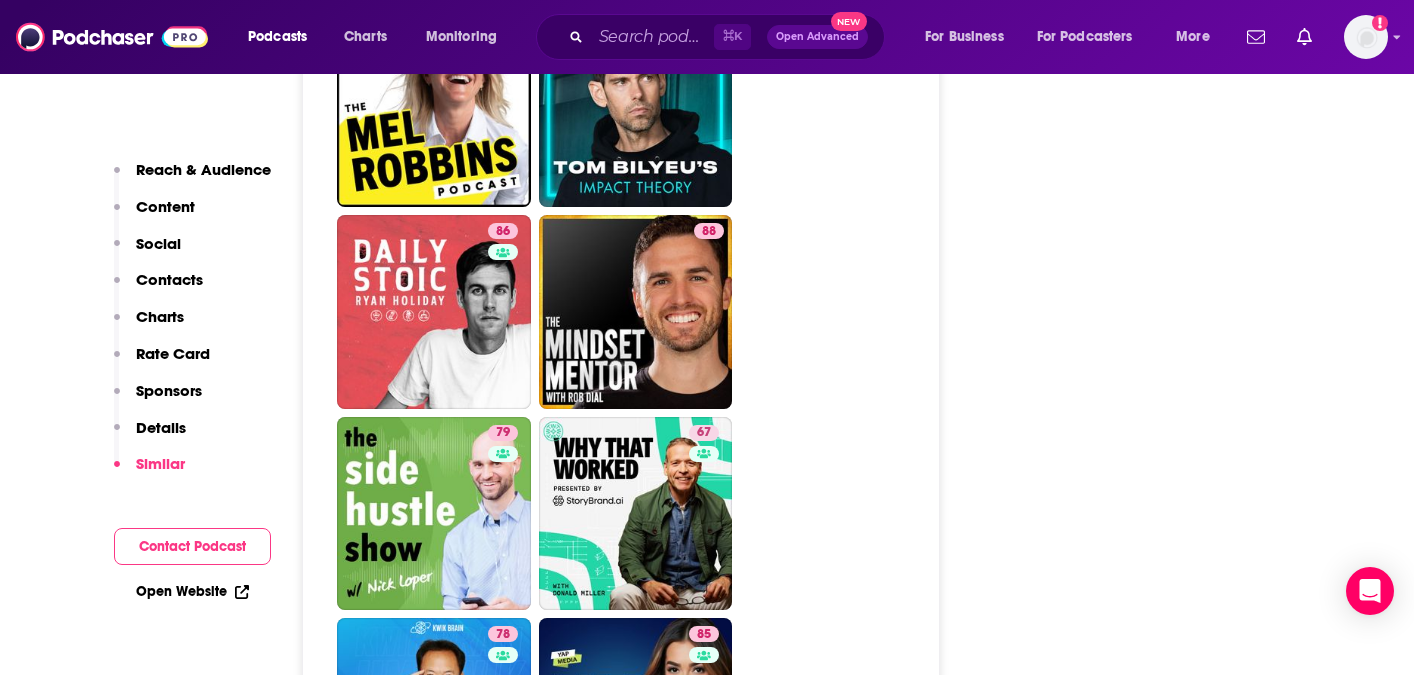 scroll, scrollTop: 6110, scrollLeft: 0, axis: vertical 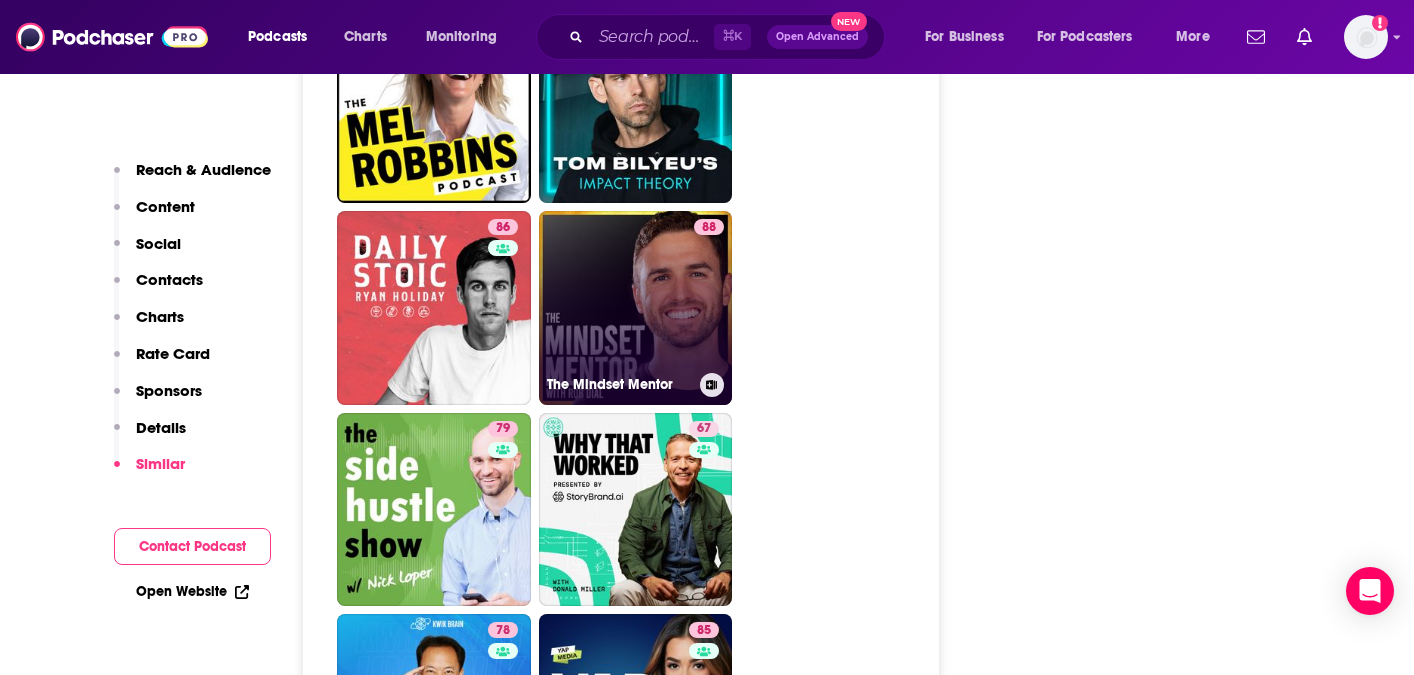 click on "88 The Mindset Mentor" at bounding box center (636, 308) 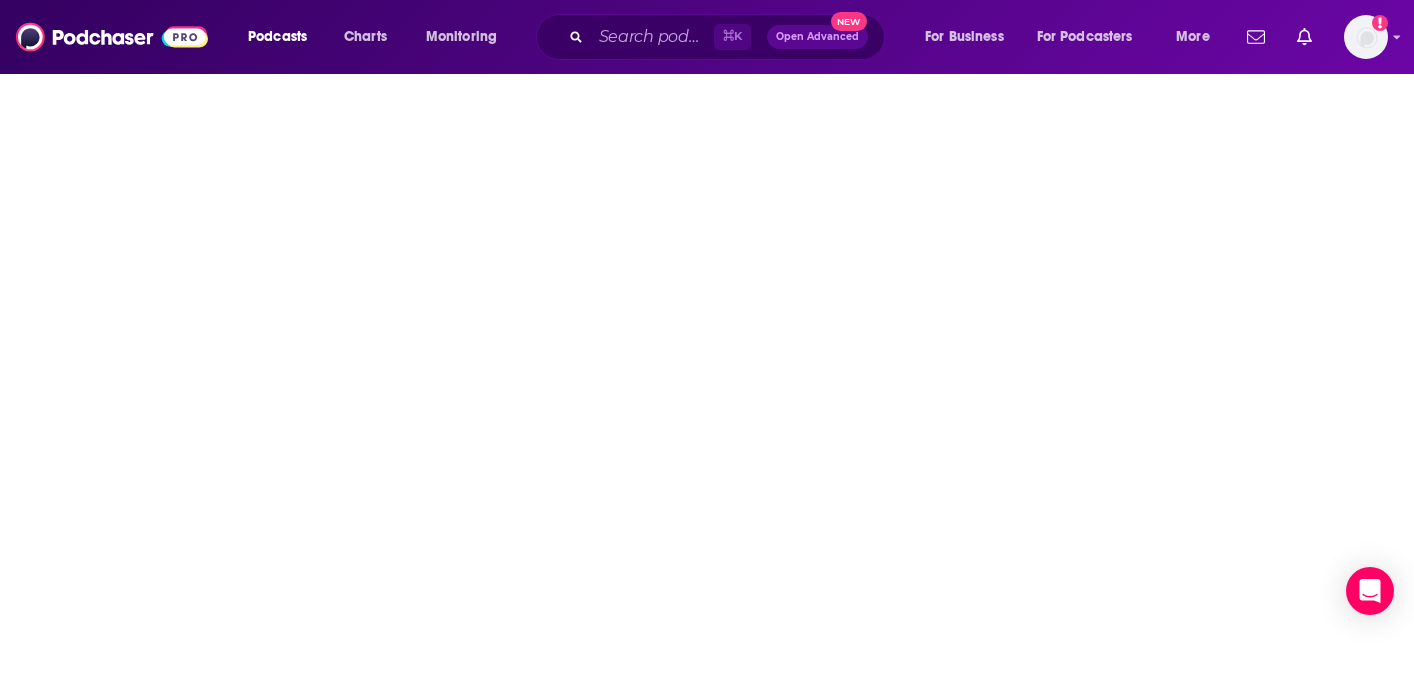 scroll, scrollTop: 0, scrollLeft: 0, axis: both 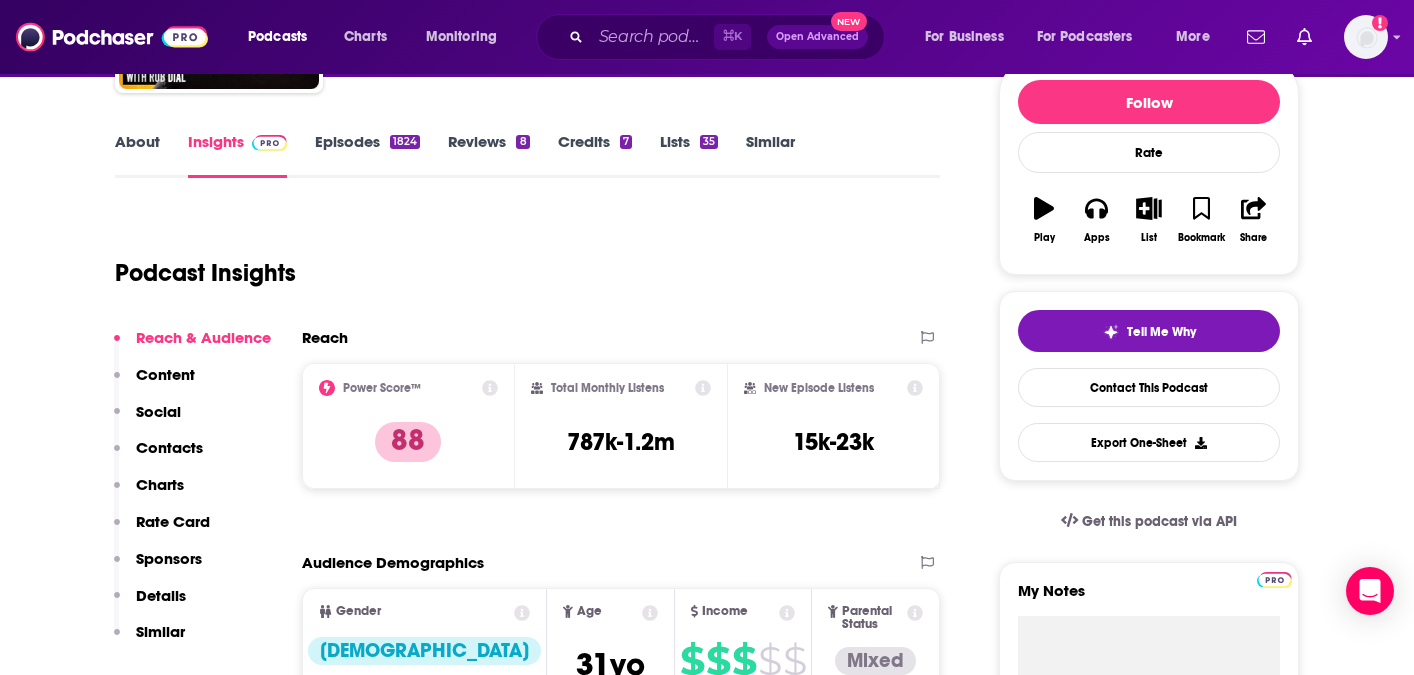 click on "Contacts" at bounding box center [169, 447] 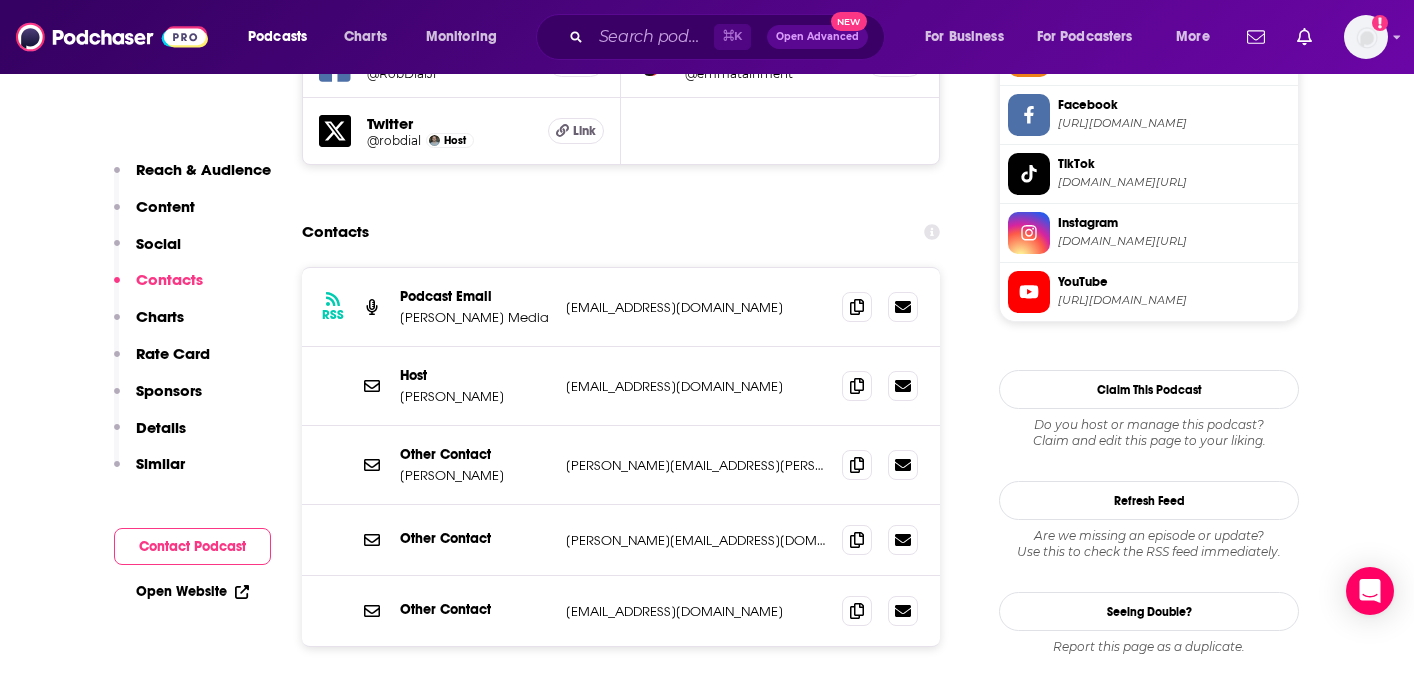scroll, scrollTop: 1977, scrollLeft: 0, axis: vertical 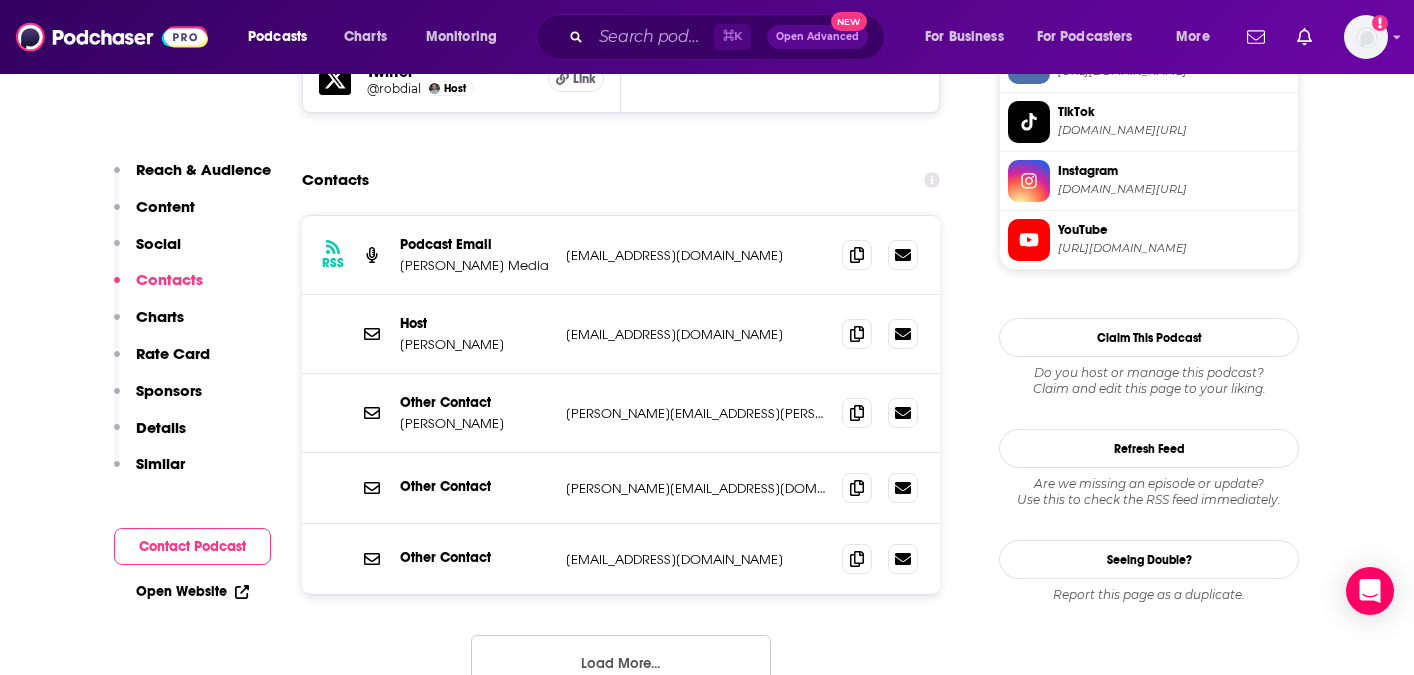 type on "[URL][DOMAIN_NAME][PERSON_NAME]" 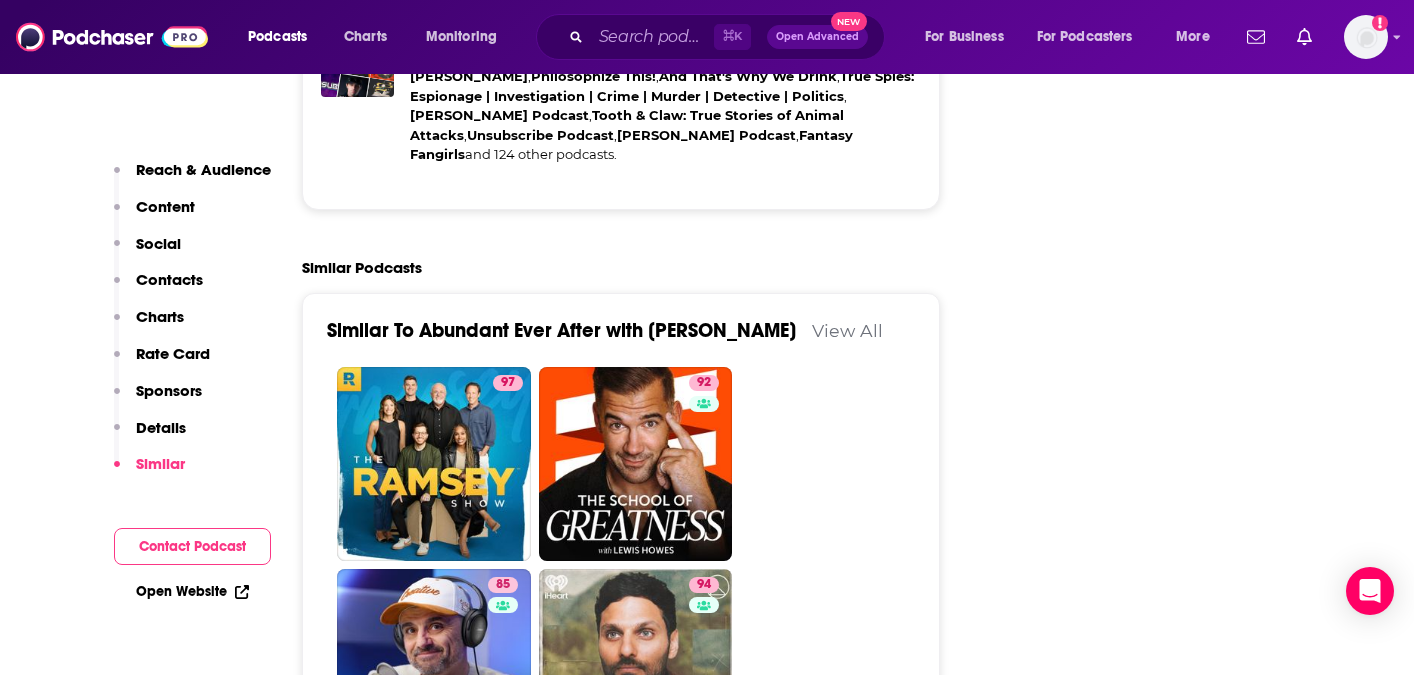 scroll, scrollTop: 4739, scrollLeft: 0, axis: vertical 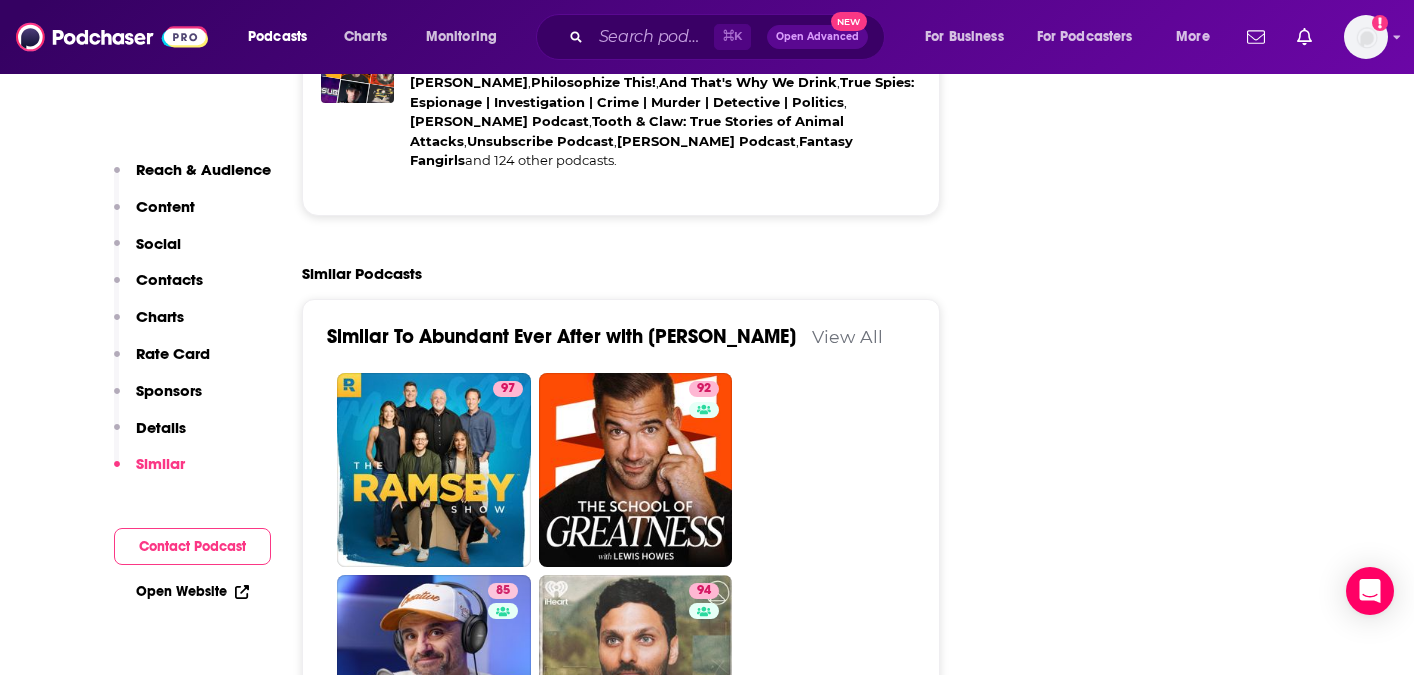 click on "View All" at bounding box center [847, 336] 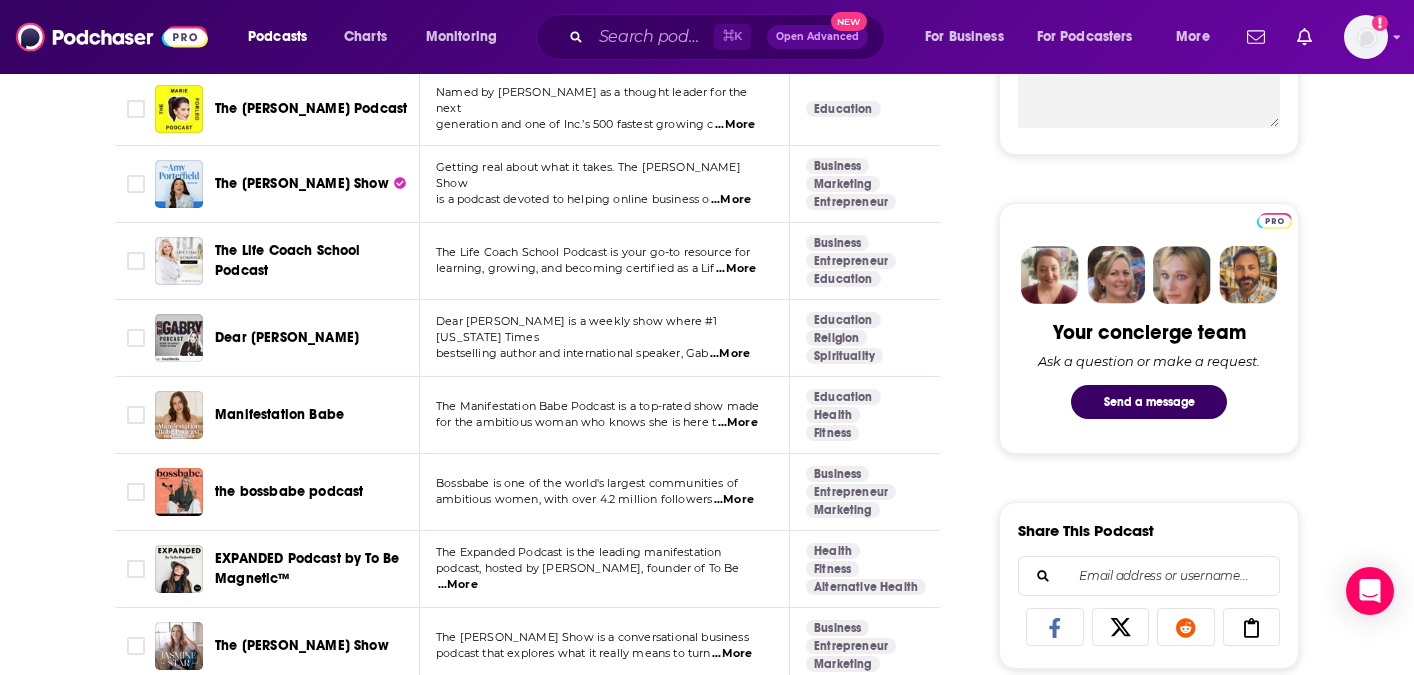 scroll, scrollTop: 828, scrollLeft: 0, axis: vertical 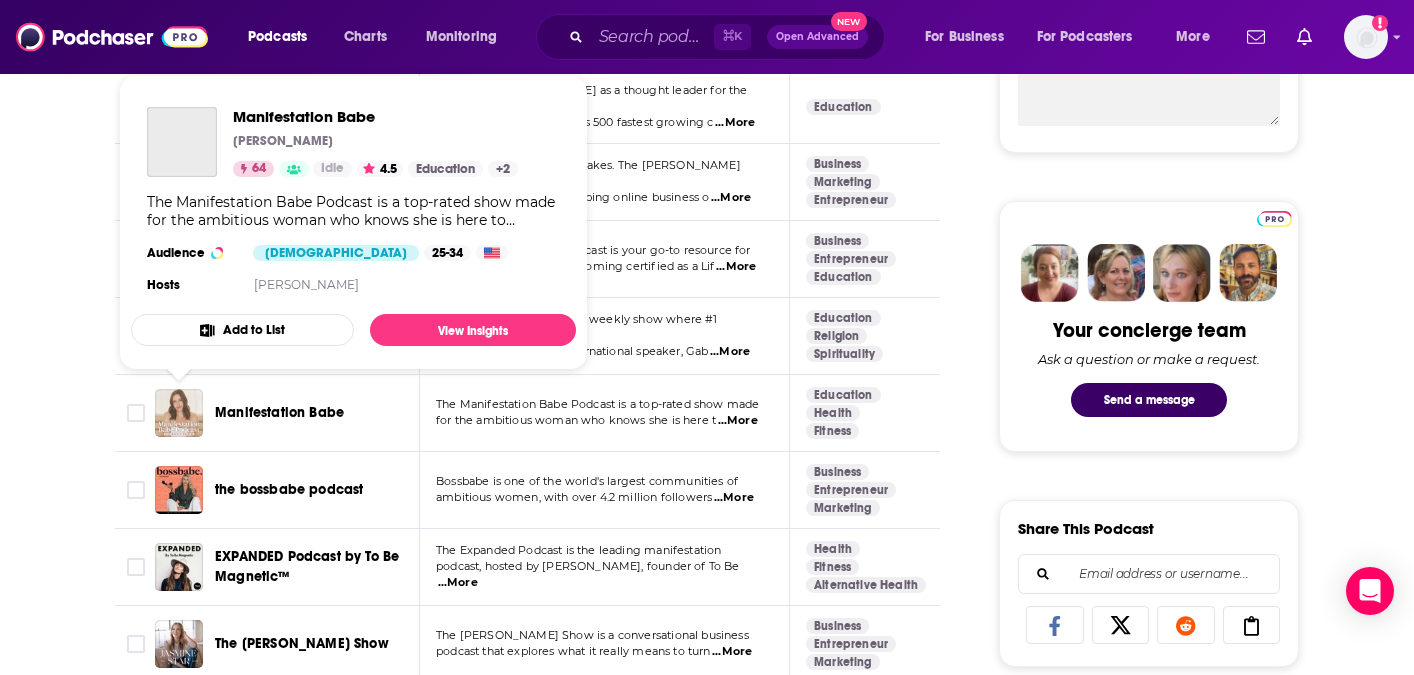 click at bounding box center [179, 413] 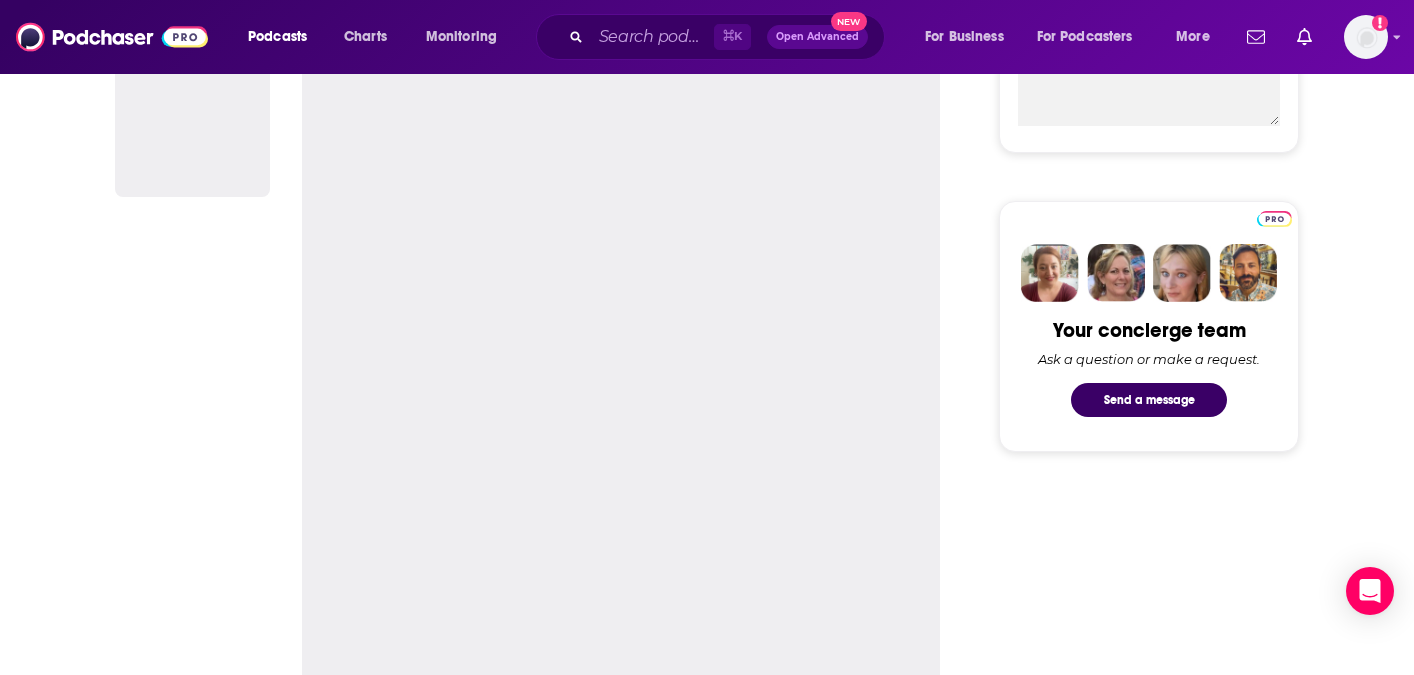 scroll, scrollTop: 0, scrollLeft: 0, axis: both 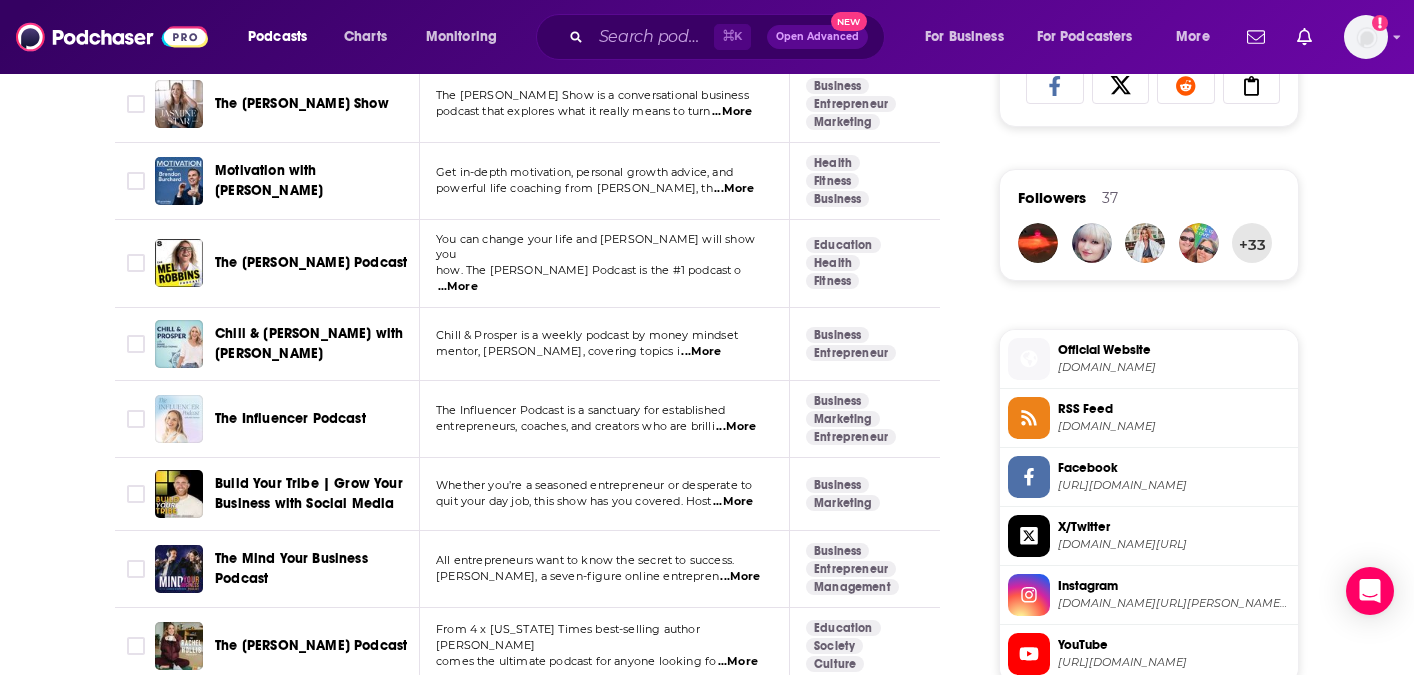 click at bounding box center (179, 419) 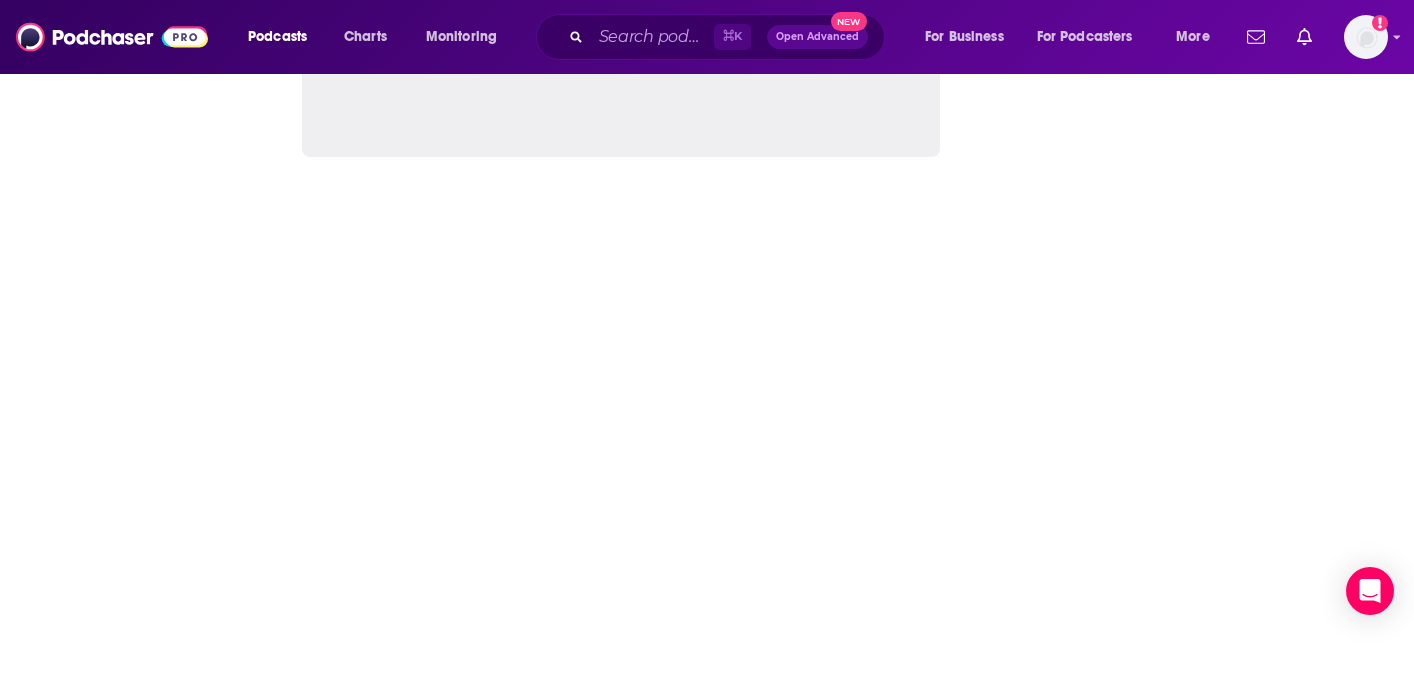 scroll, scrollTop: 0, scrollLeft: 0, axis: both 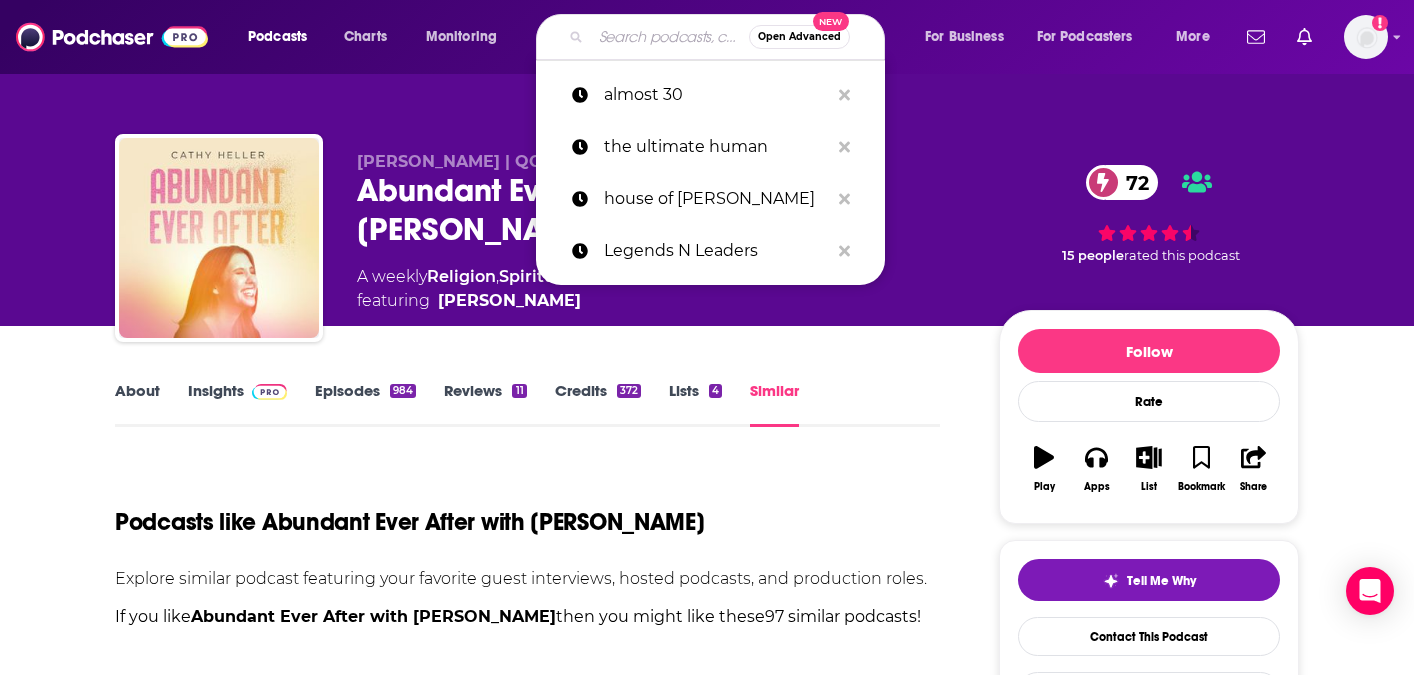 click at bounding box center [670, 37] 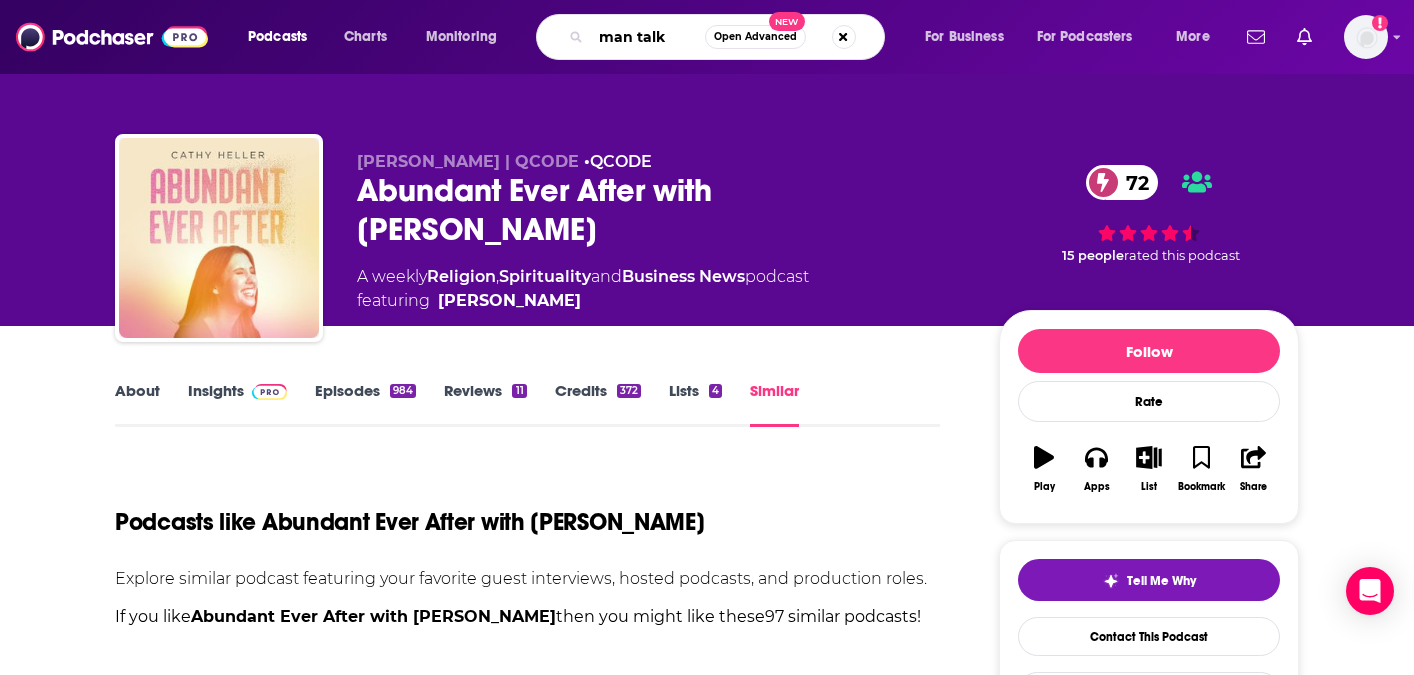 type on "man talks" 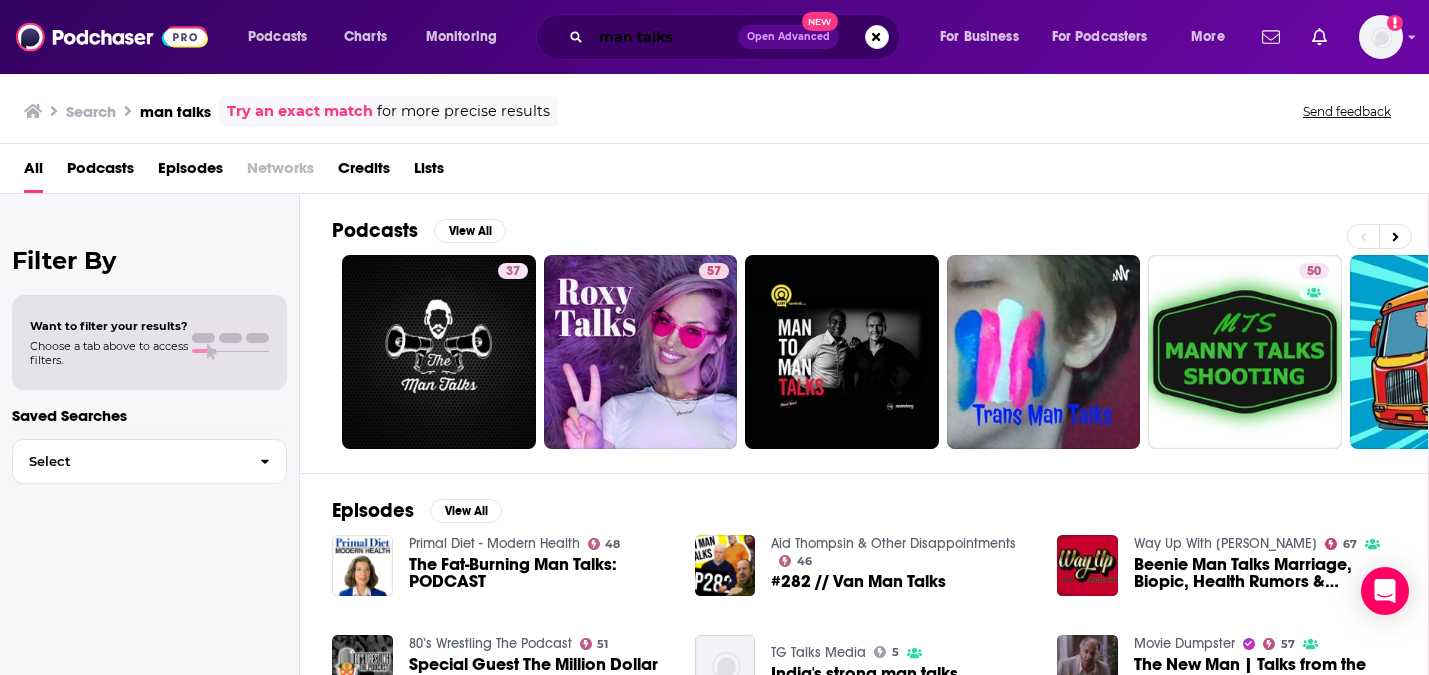 drag, startPoint x: 689, startPoint y: 33, endPoint x: 467, endPoint y: 33, distance: 222 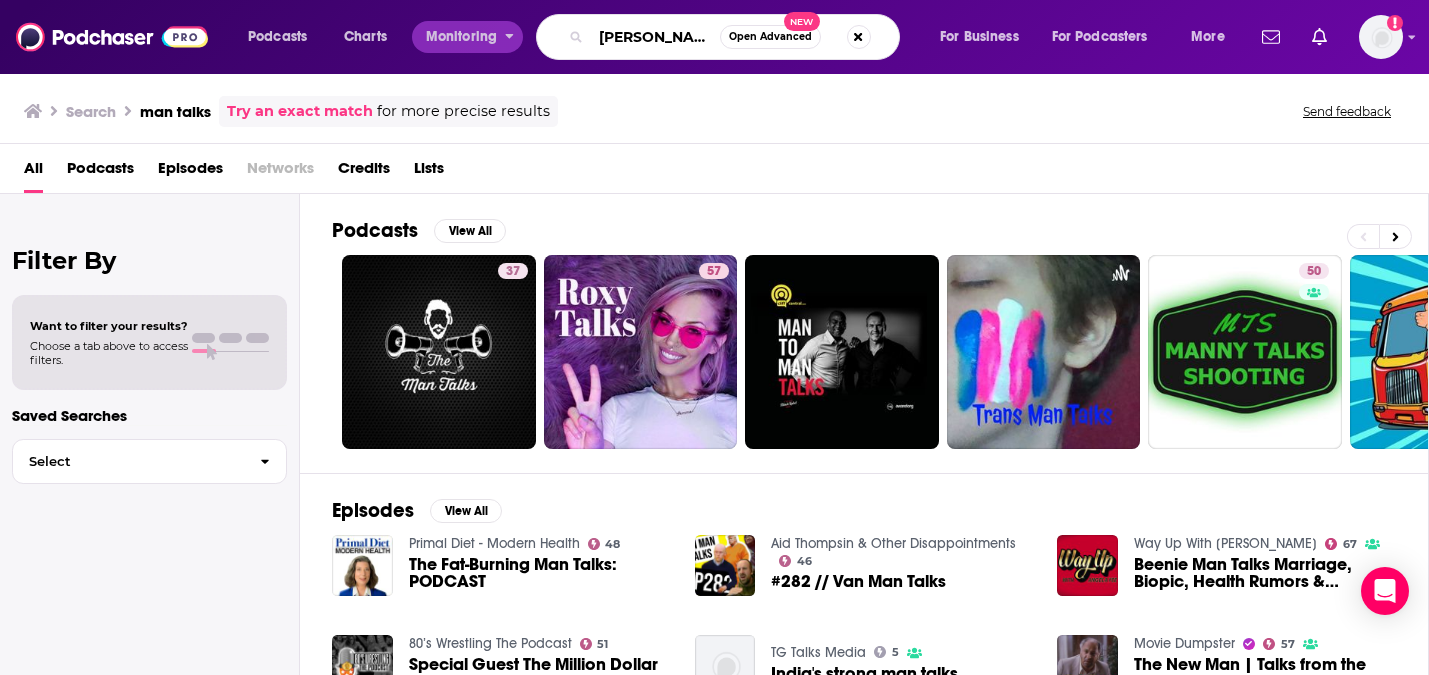 type on "[PERSON_NAME] [PERSON_NAME]" 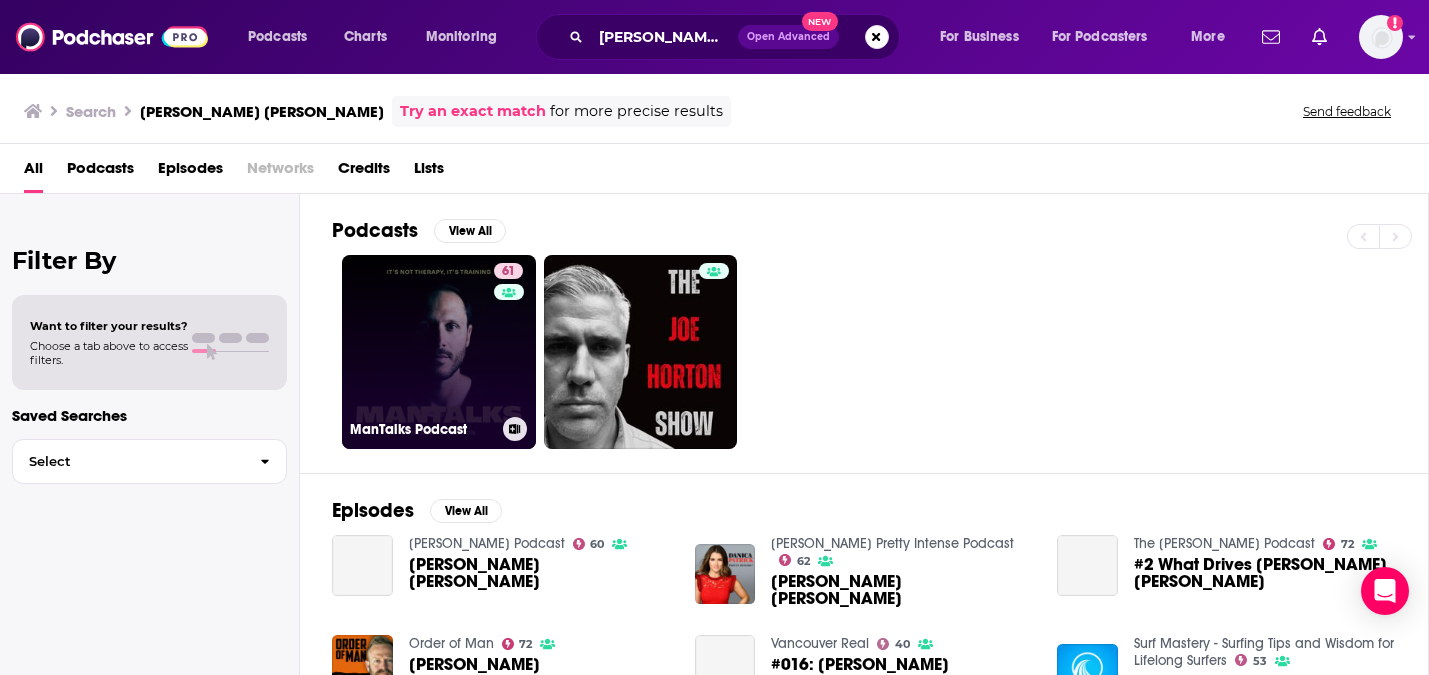 click on "61 ManTalks Podcast" at bounding box center [439, 352] 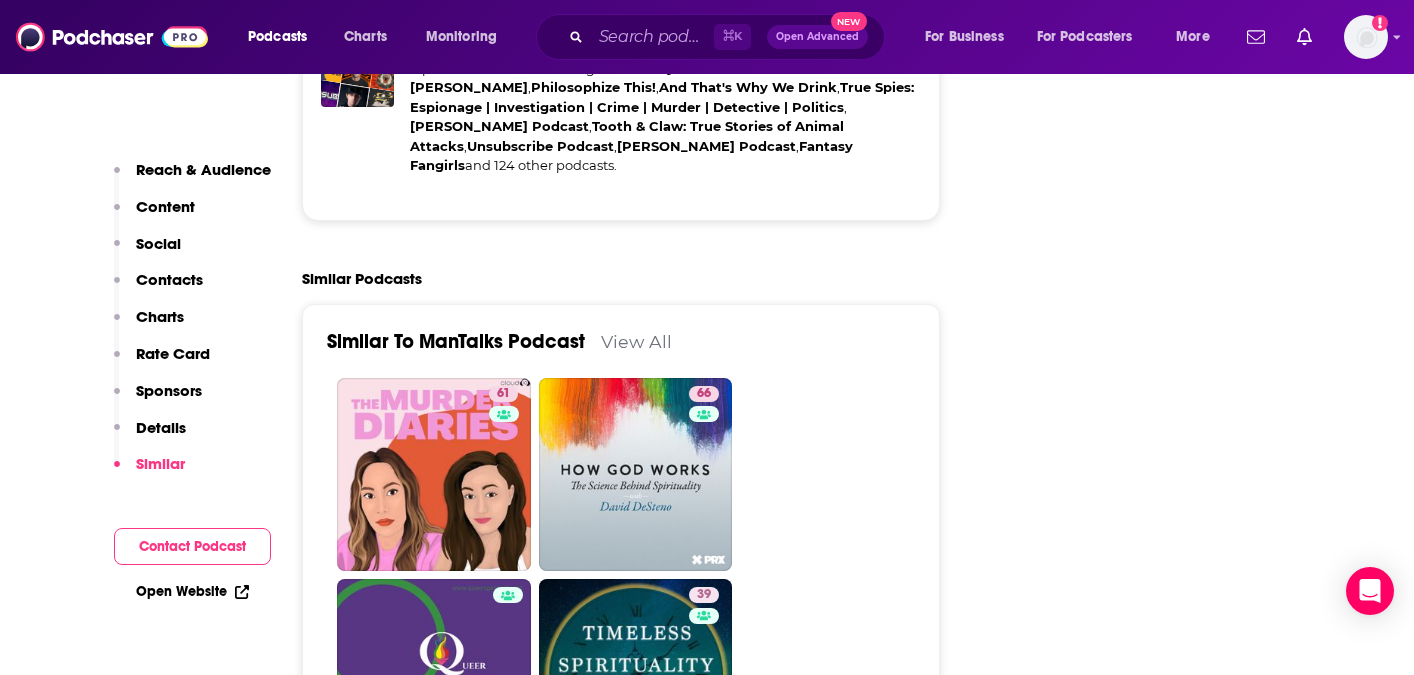 scroll, scrollTop: 3785, scrollLeft: 0, axis: vertical 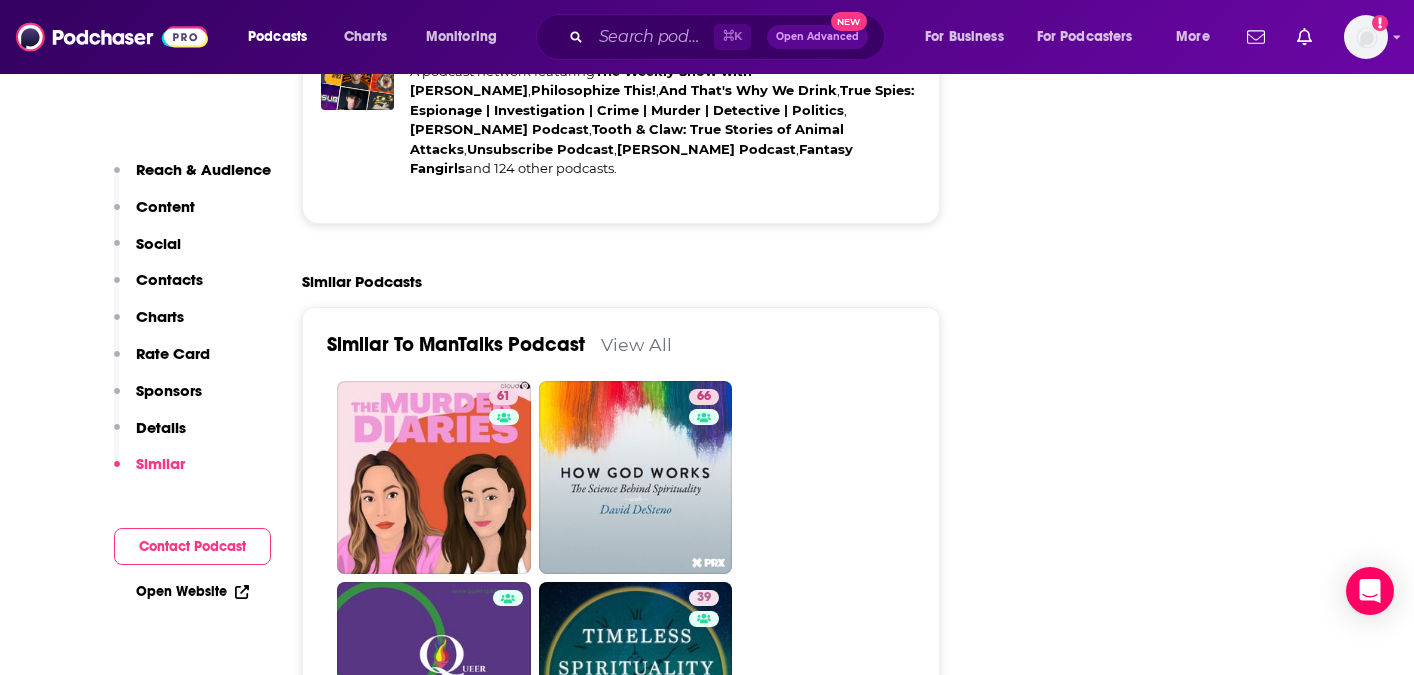click on "View All" at bounding box center [636, 344] 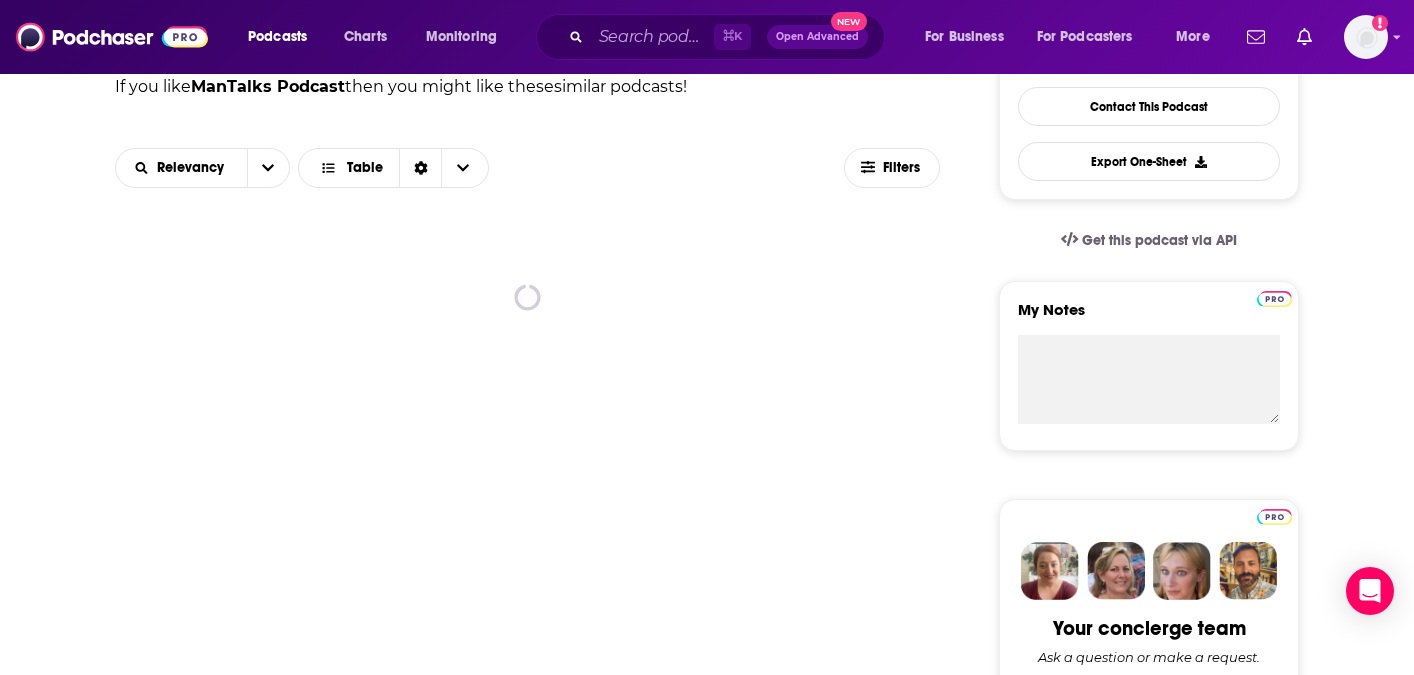 scroll, scrollTop: 529, scrollLeft: 0, axis: vertical 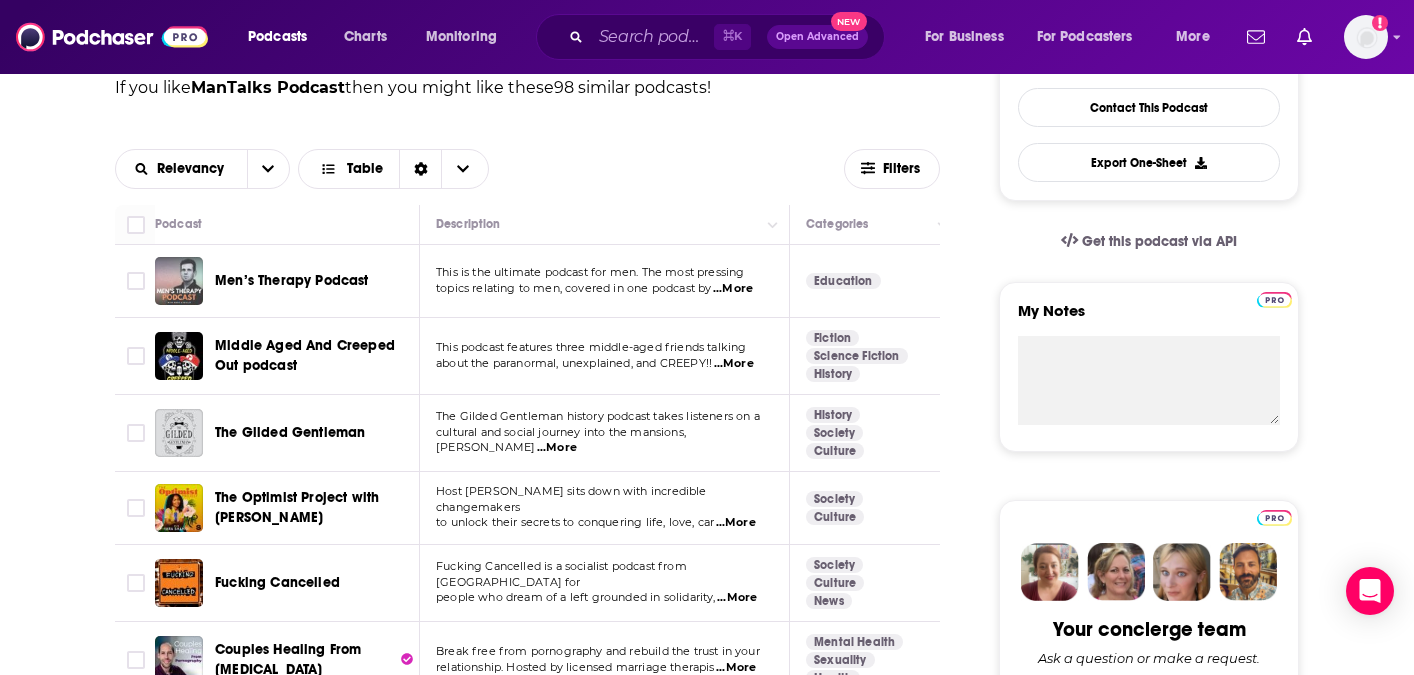 click at bounding box center (179, 281) 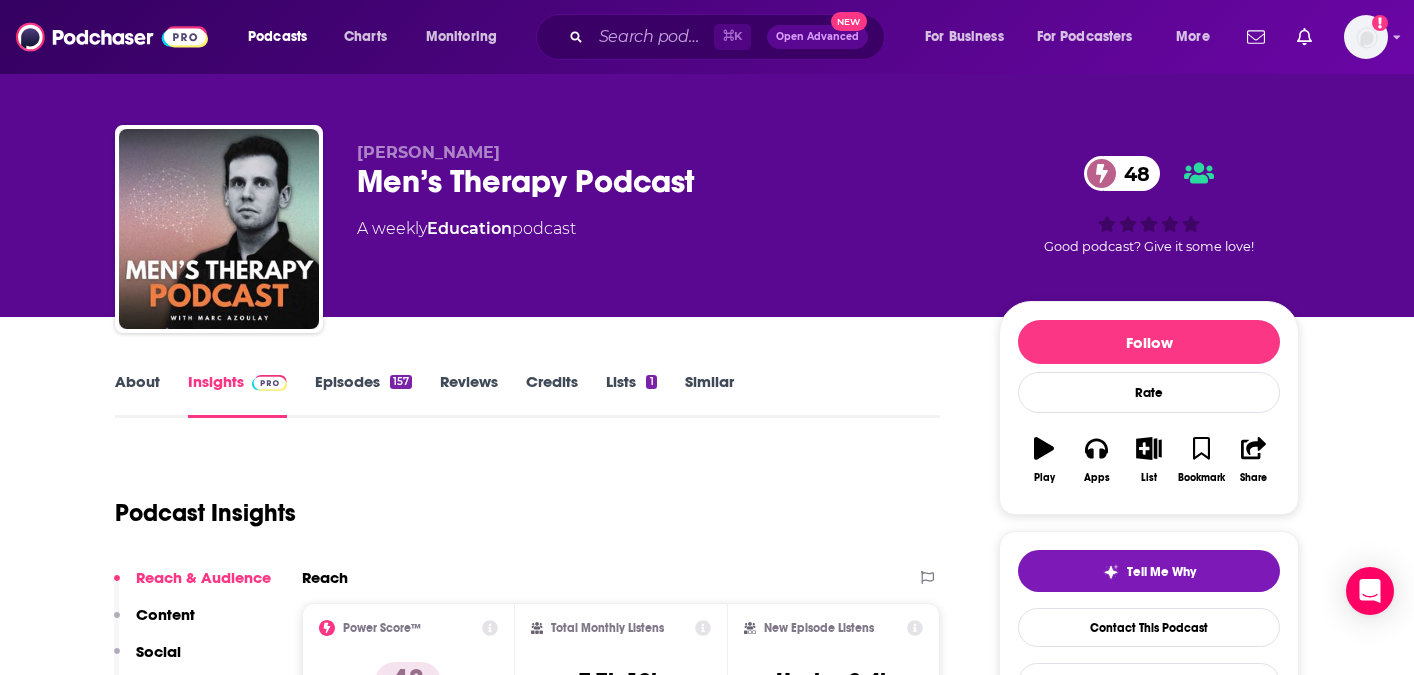 scroll, scrollTop: 6, scrollLeft: 0, axis: vertical 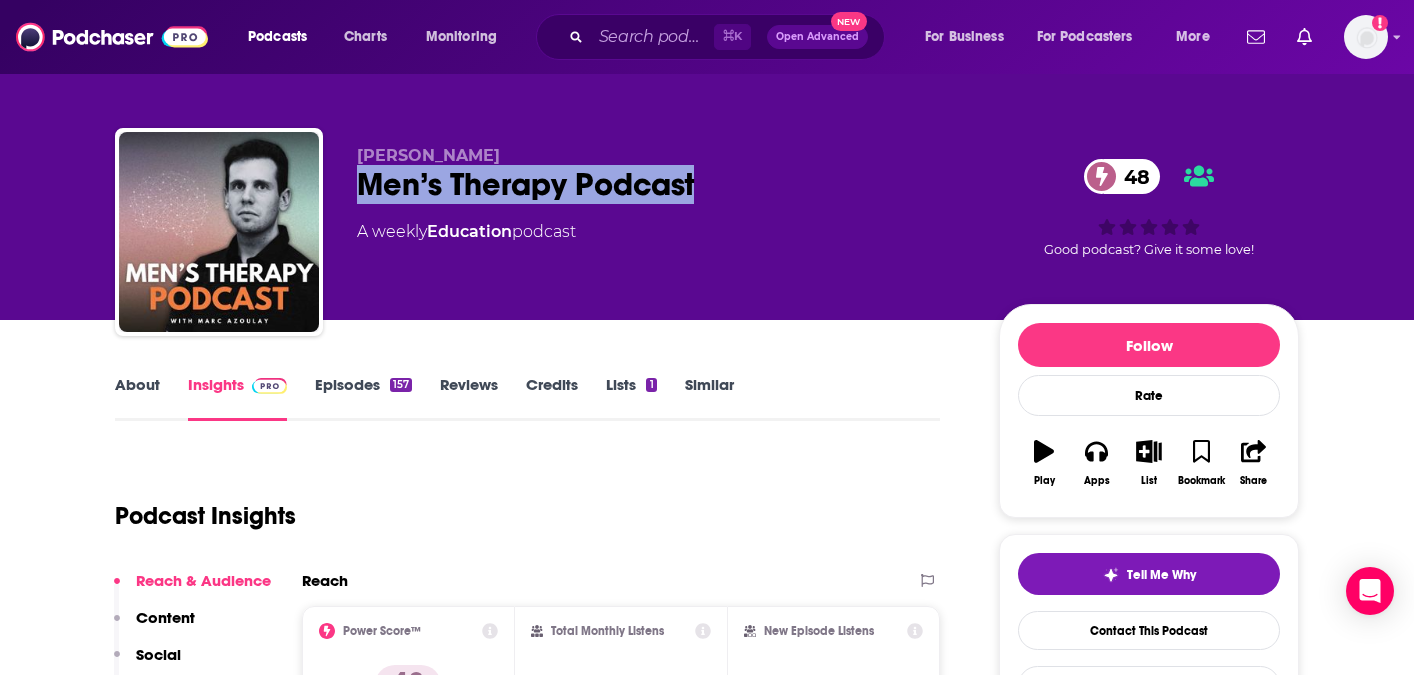 drag, startPoint x: 618, startPoint y: 183, endPoint x: 346, endPoint y: 181, distance: 272.00735 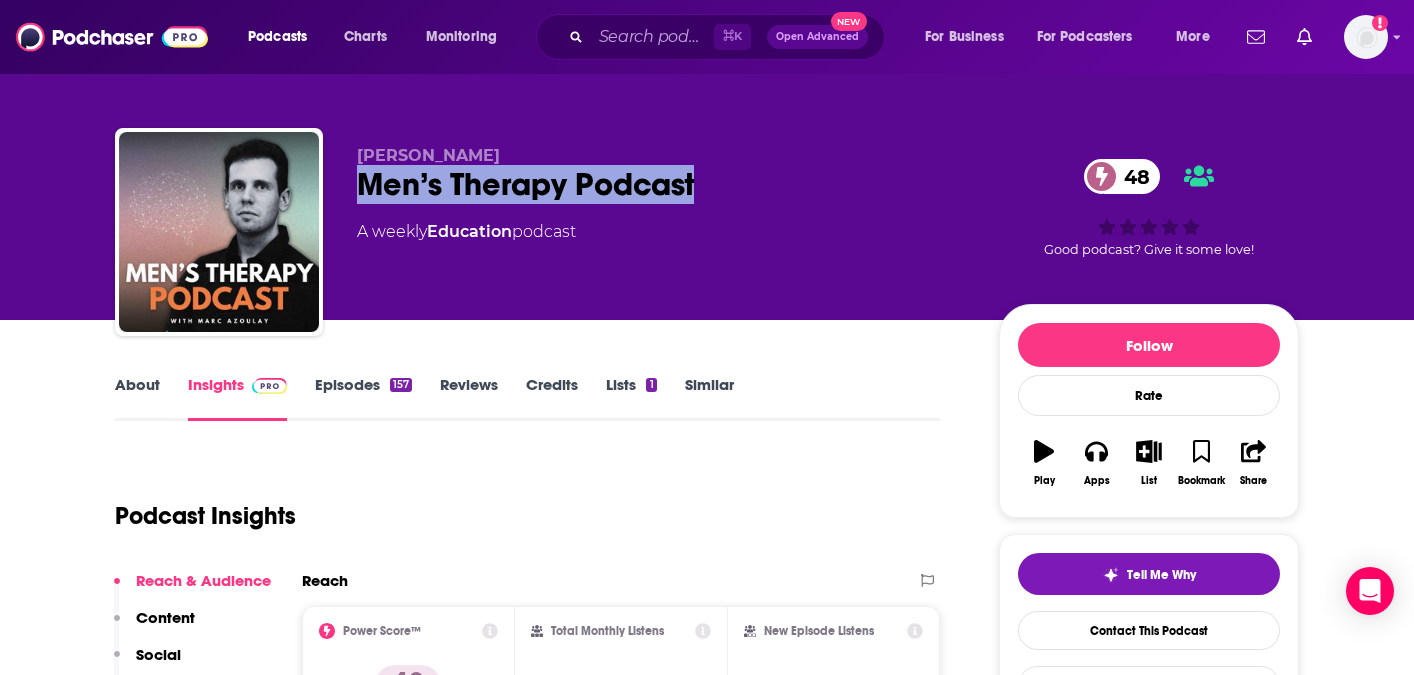 copy on "Men’s Therapy Podcast" 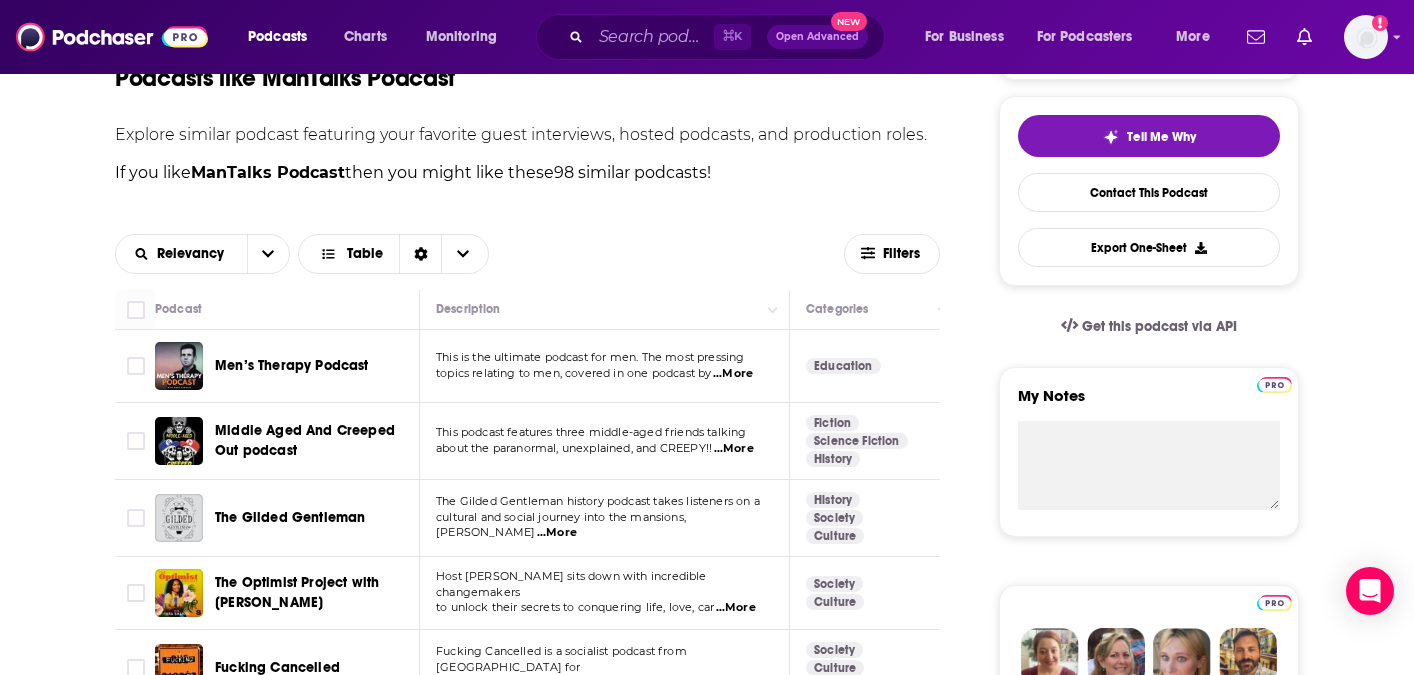 scroll, scrollTop: 0, scrollLeft: 0, axis: both 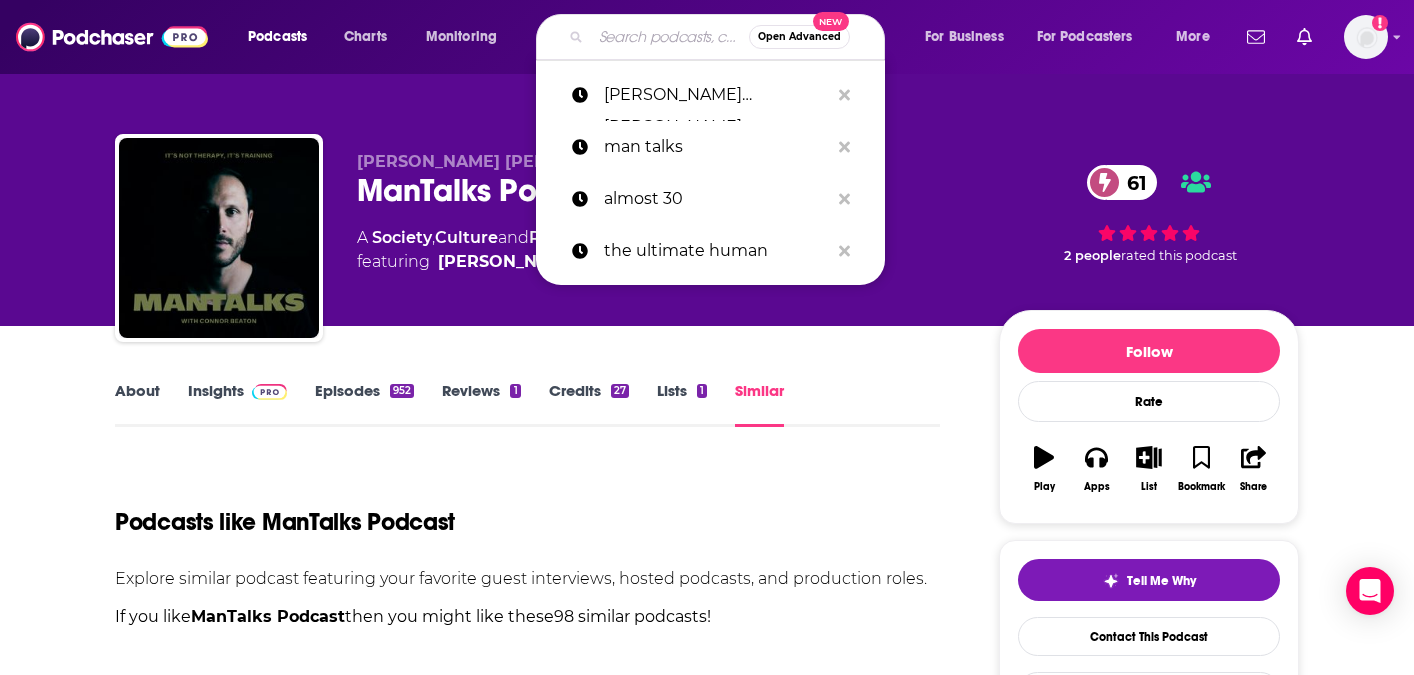 click at bounding box center (670, 37) 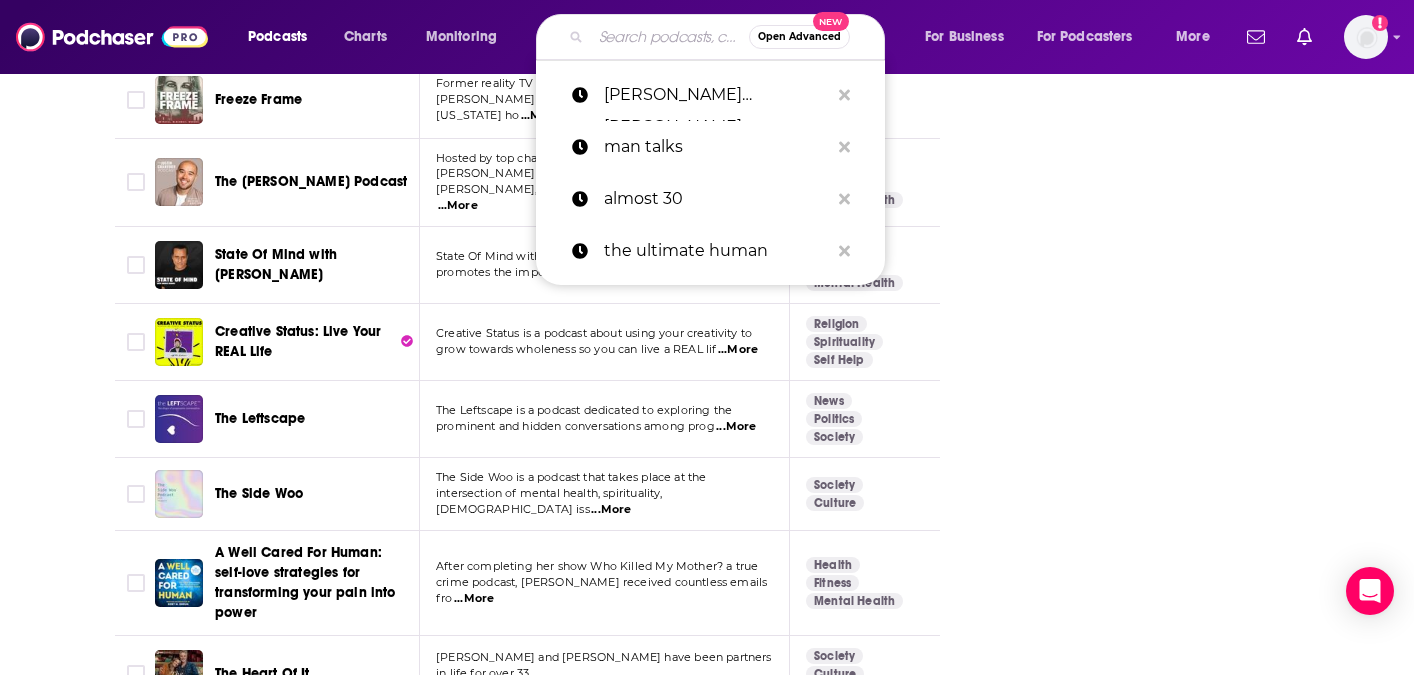scroll, scrollTop: 4428, scrollLeft: 0, axis: vertical 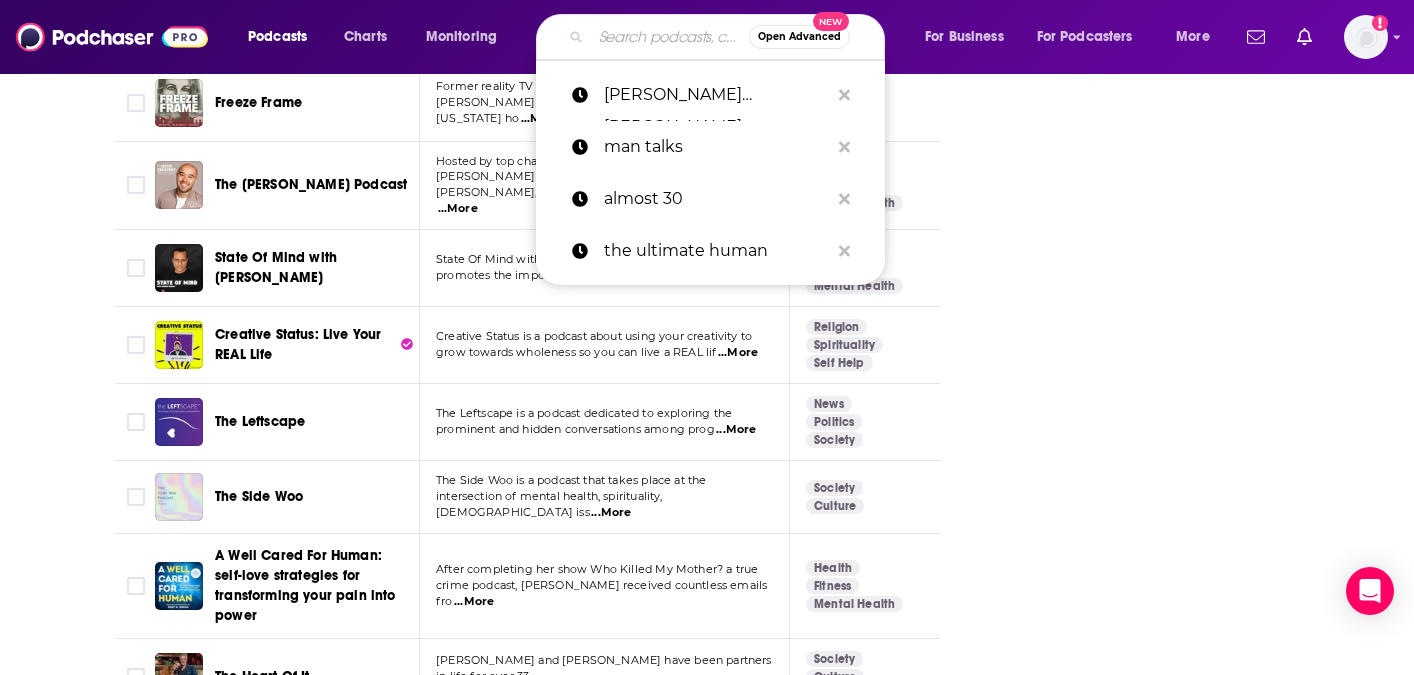 click on "[PERSON_NAME], this show was born with one primary go" at bounding box center (600, 192) 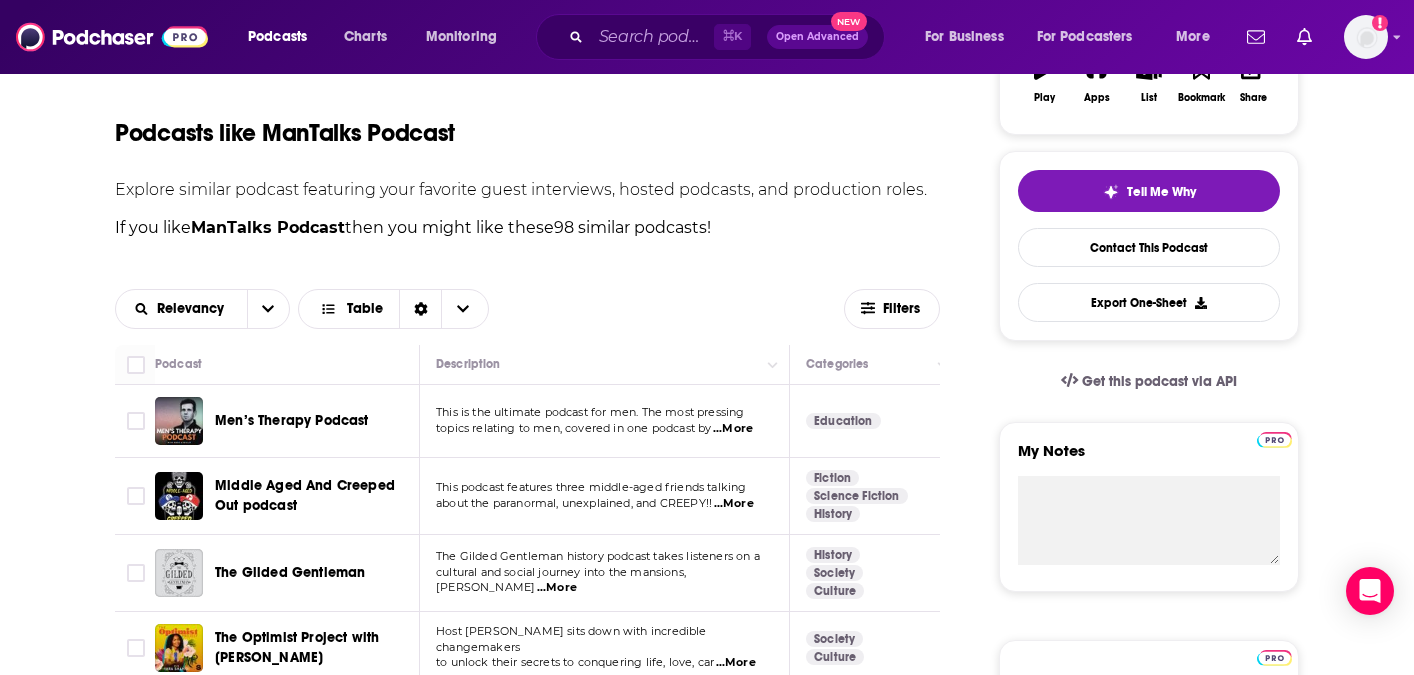 scroll, scrollTop: 0, scrollLeft: 0, axis: both 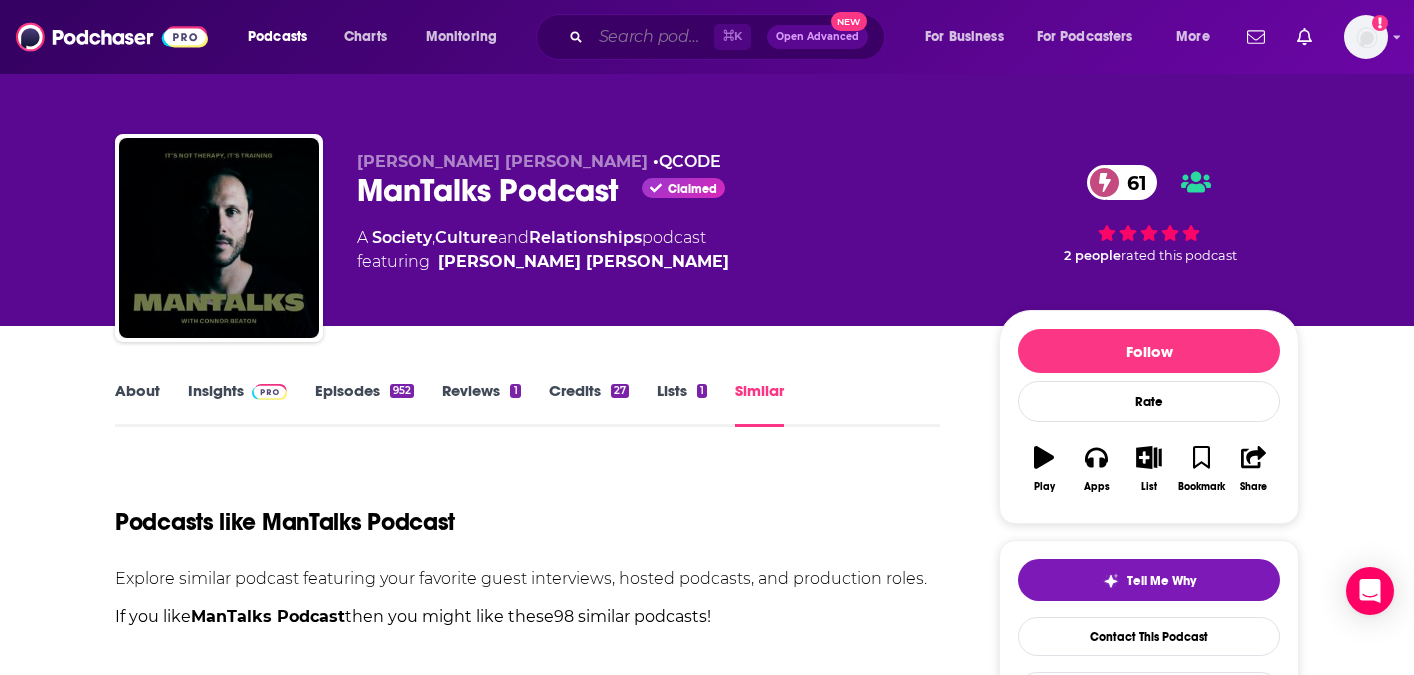 click at bounding box center (652, 37) 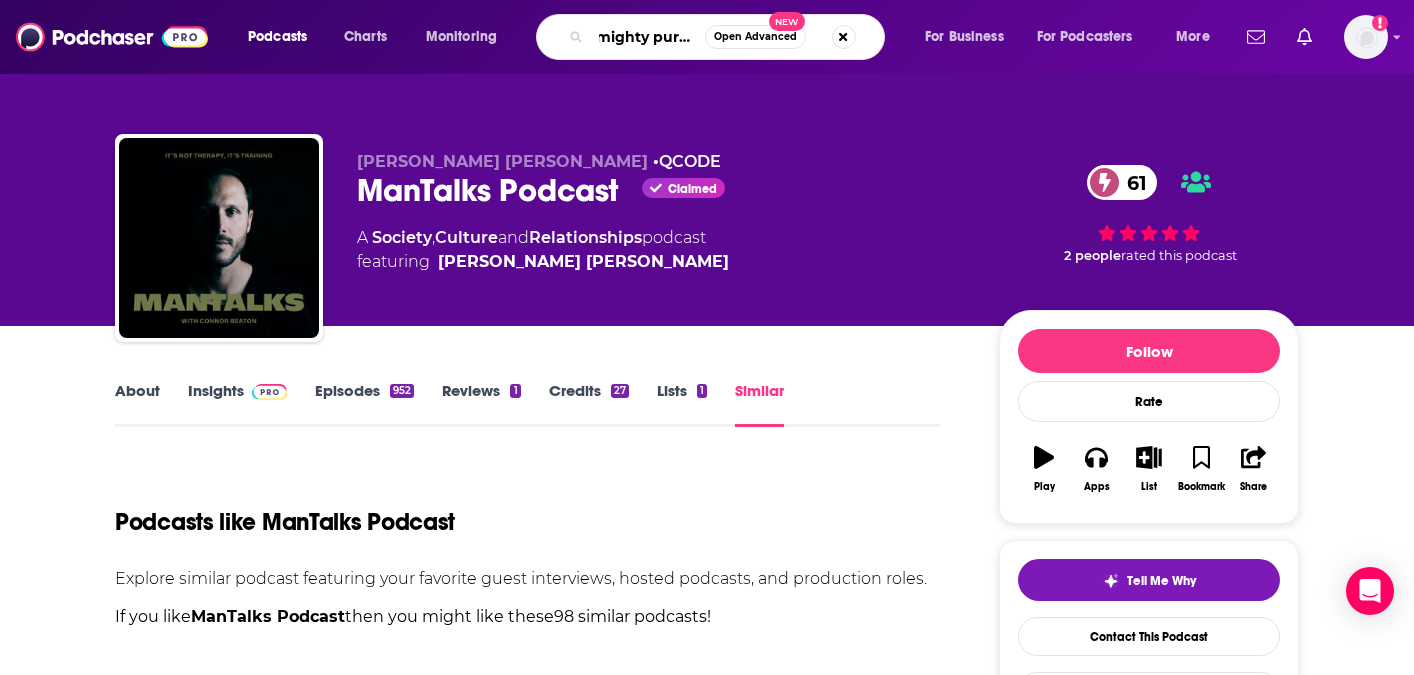 scroll, scrollTop: 0, scrollLeft: 13, axis: horizontal 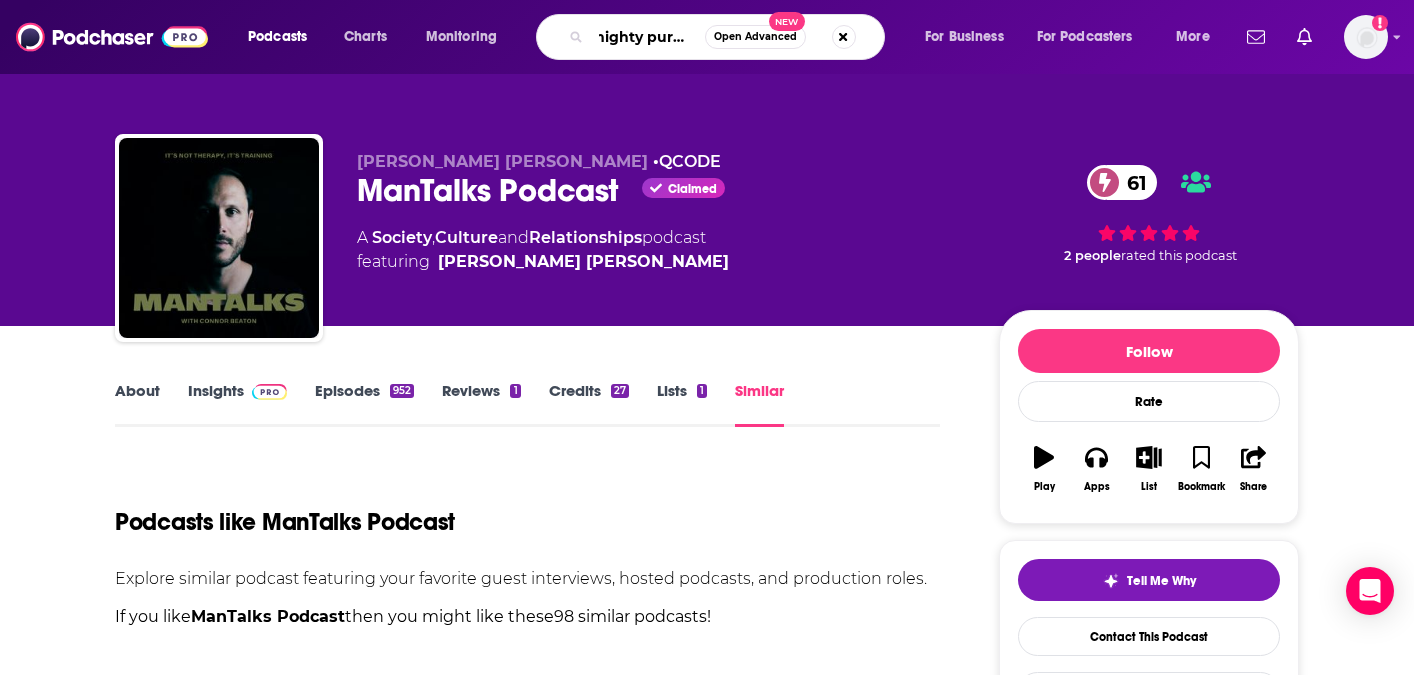 type on "mighty pursuit" 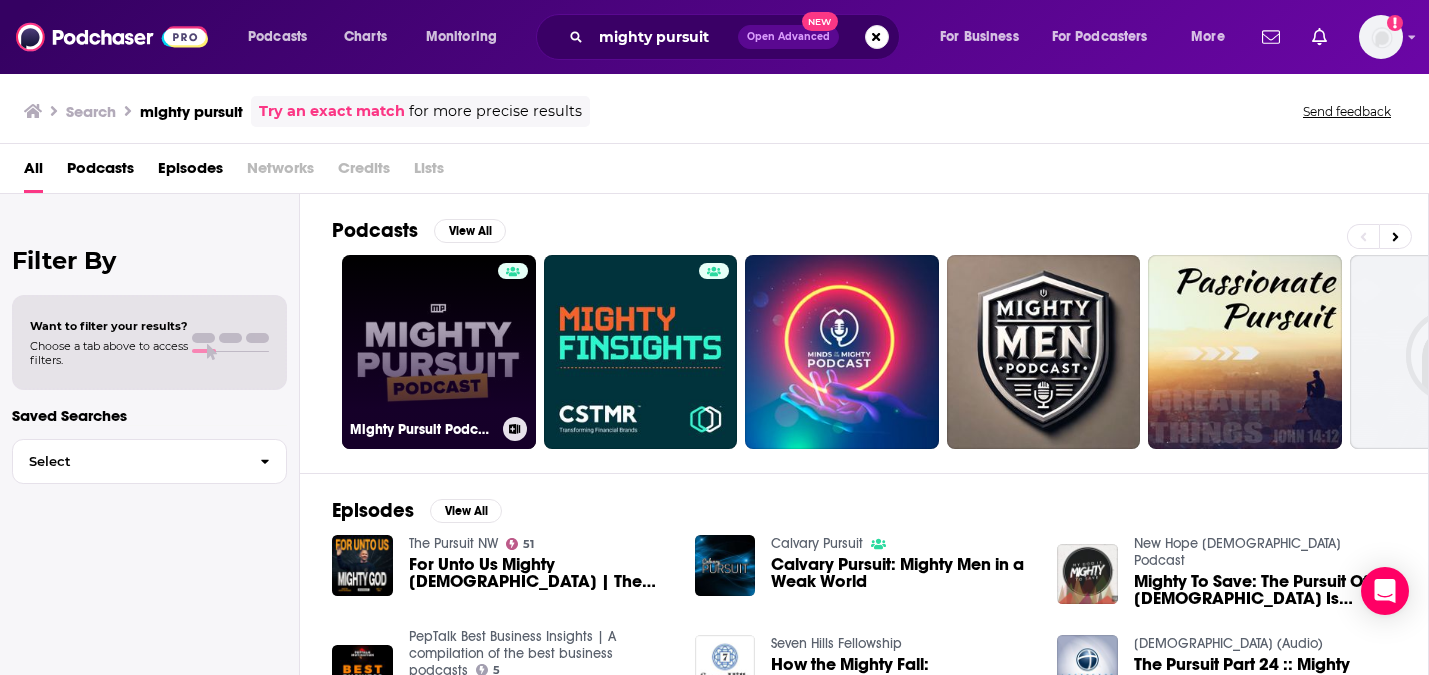 click on "Mighty Pursuit Podcast" at bounding box center (439, 352) 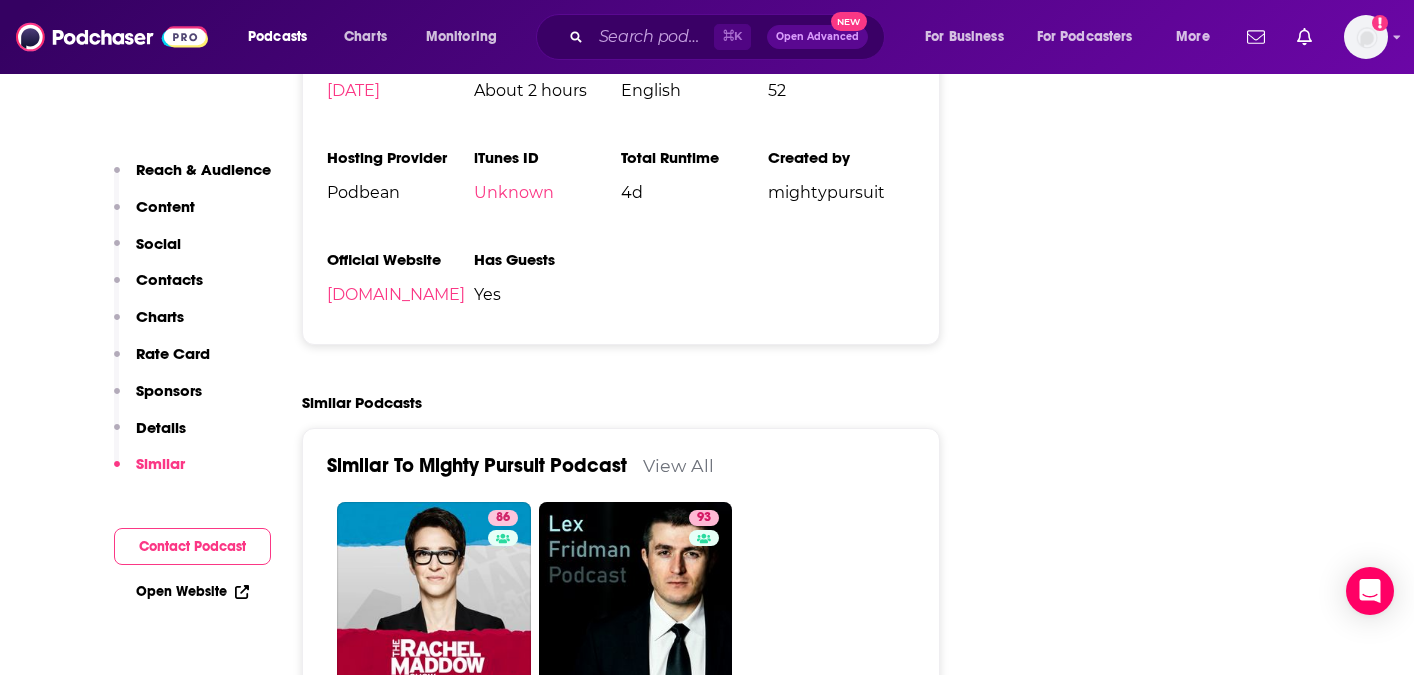 scroll, scrollTop: 2940, scrollLeft: 0, axis: vertical 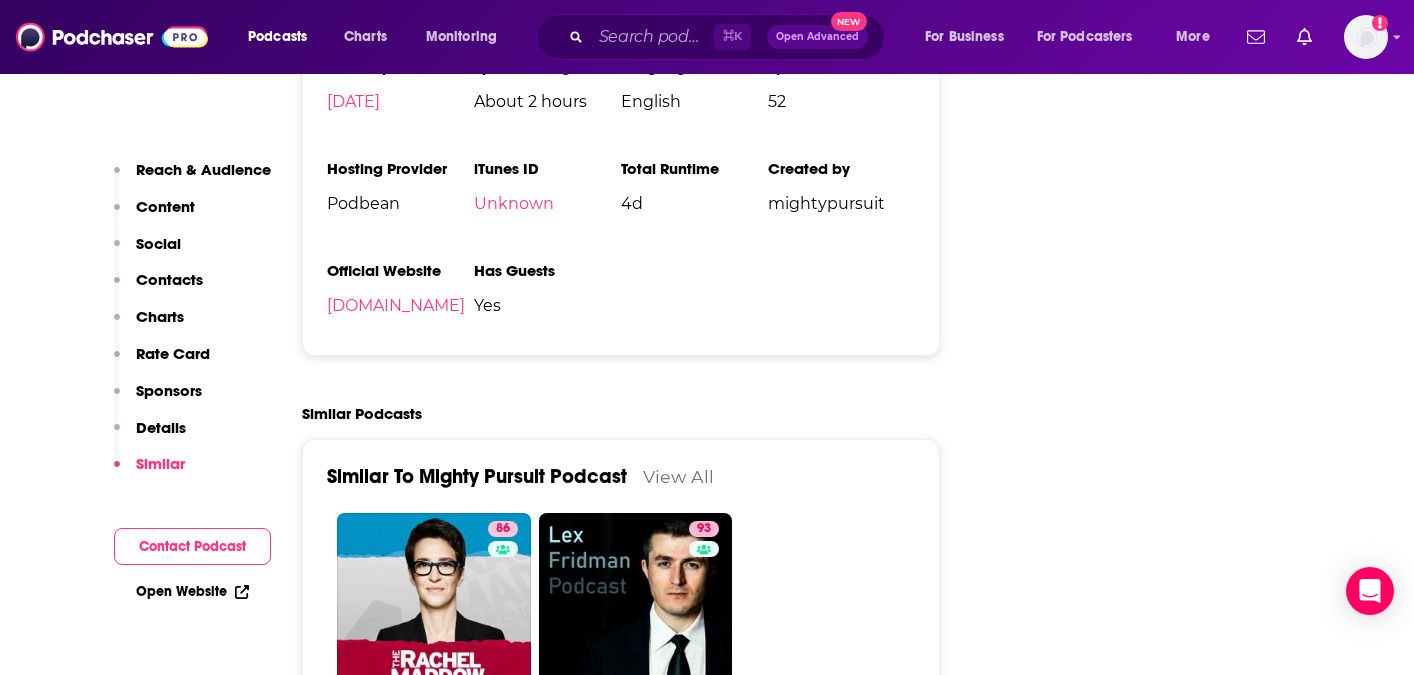 click on "View All" at bounding box center [678, 476] 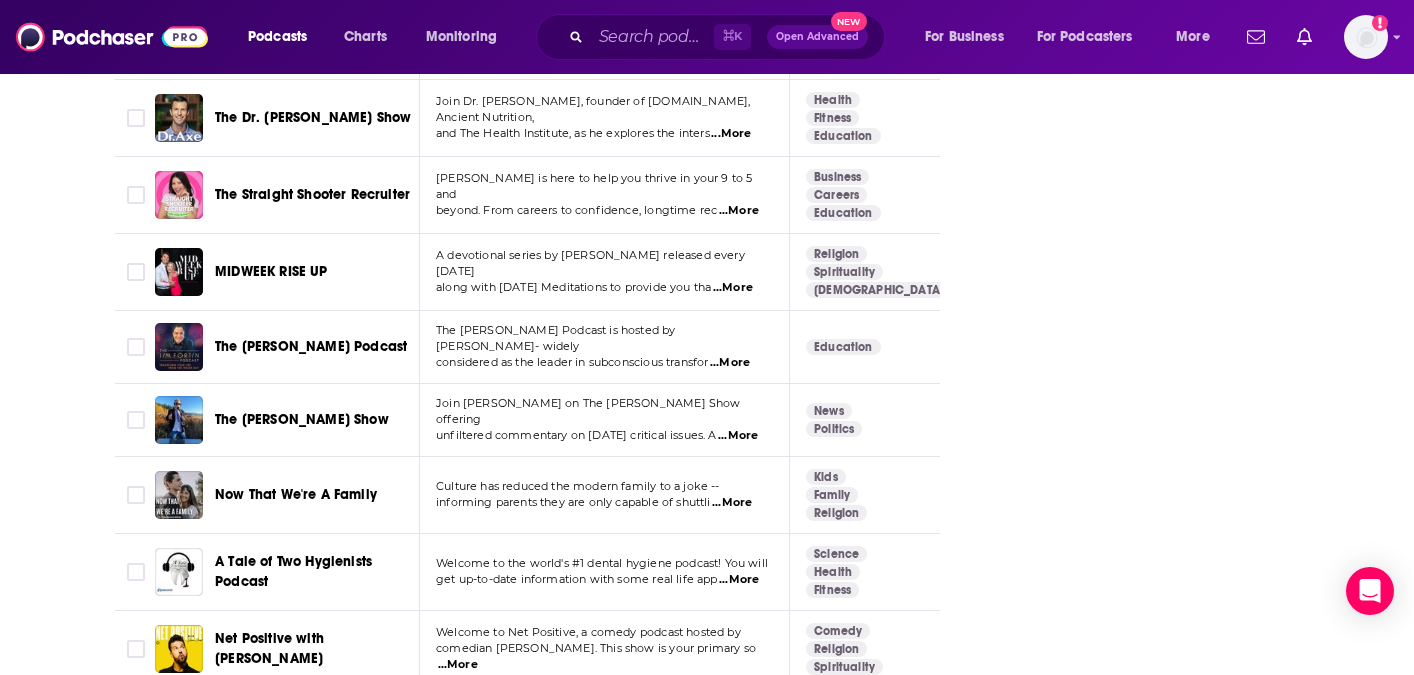 scroll, scrollTop: 2691, scrollLeft: 0, axis: vertical 